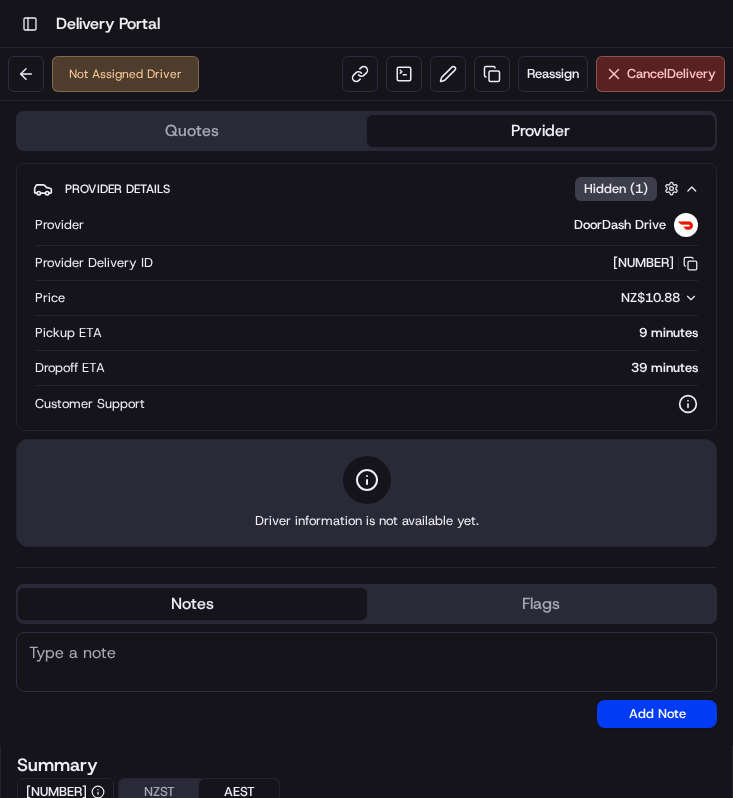 scroll, scrollTop: 0, scrollLeft: 0, axis: both 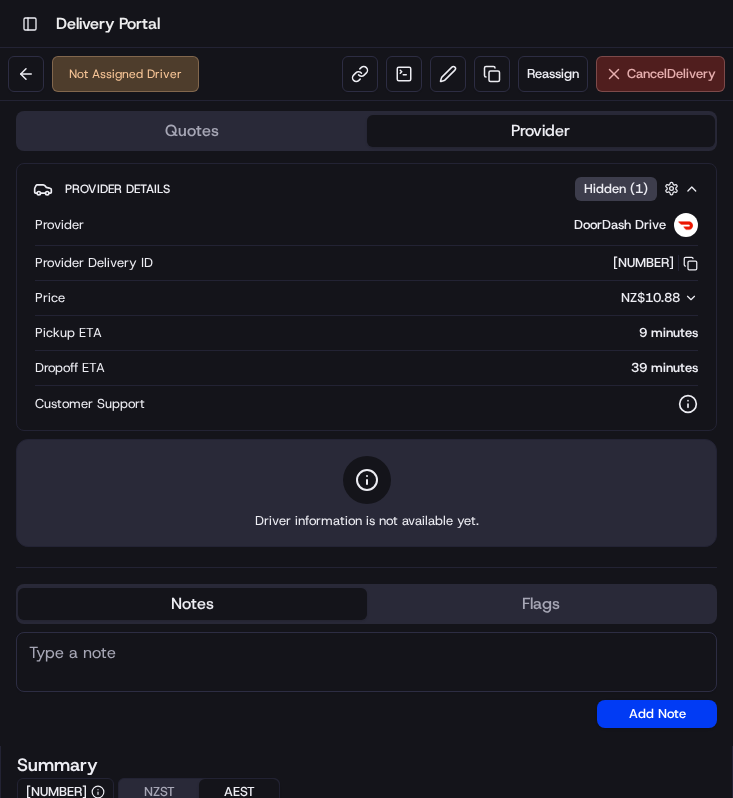 click on "Cancel  Delivery" at bounding box center (671, 74) 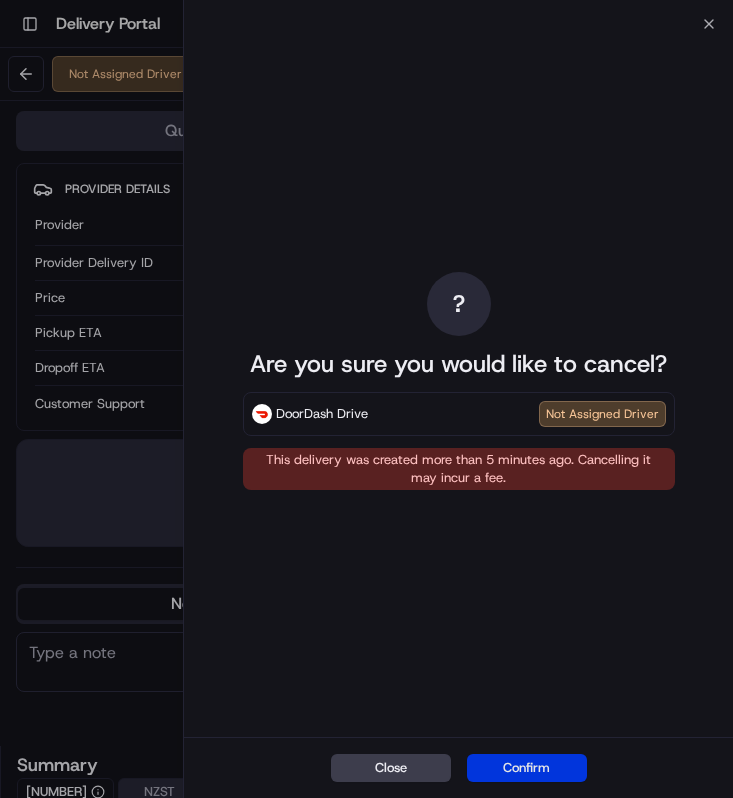 click on "Confirm" at bounding box center (527, 768) 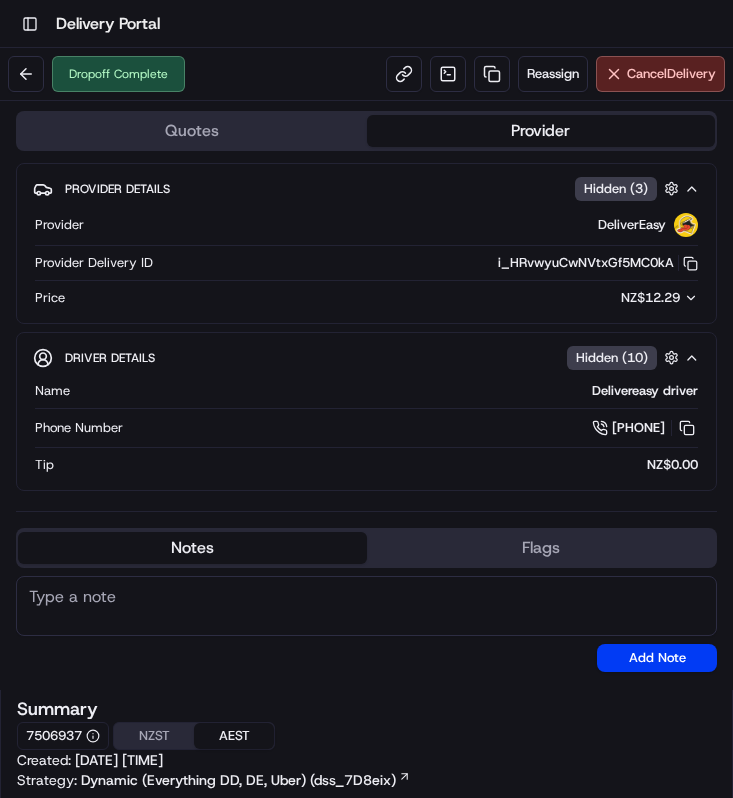 scroll, scrollTop: 0, scrollLeft: 0, axis: both 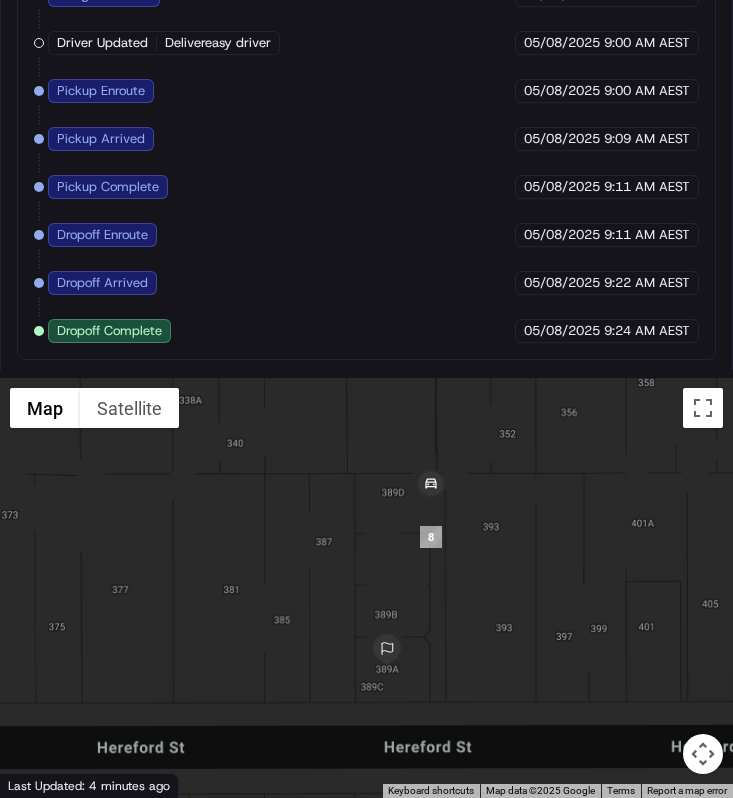 drag, startPoint x: 428, startPoint y: 700, endPoint x: 468, endPoint y: 573, distance: 133.15028 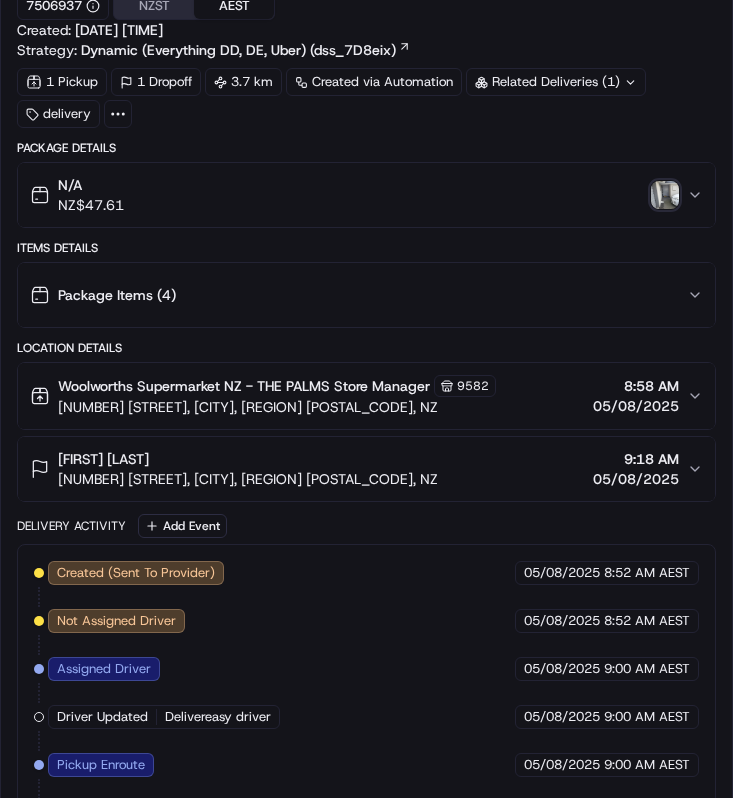 scroll, scrollTop: 719, scrollLeft: 0, axis: vertical 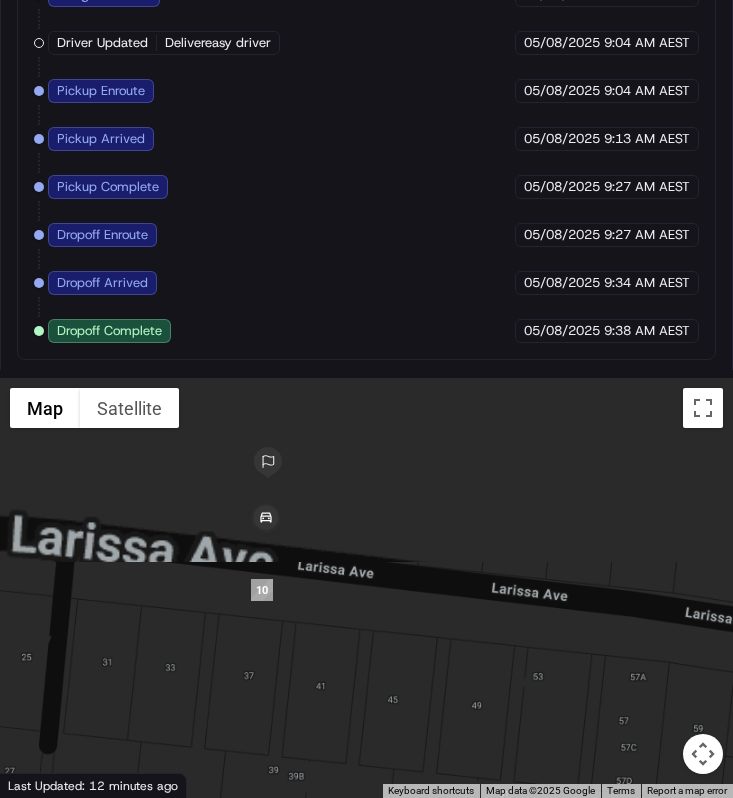 drag, startPoint x: 284, startPoint y: 508, endPoint x: 284, endPoint y: 676, distance: 168 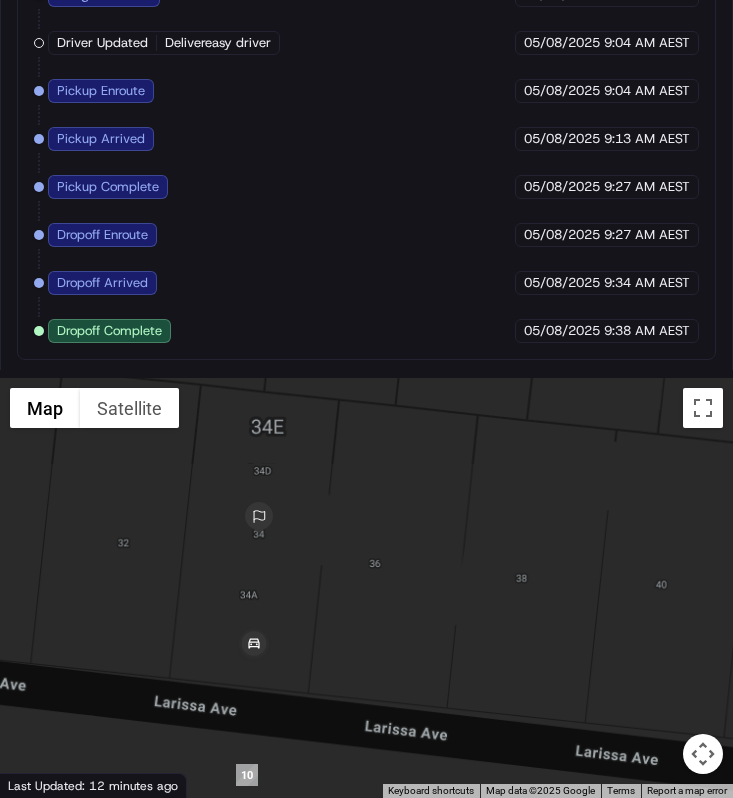 drag, startPoint x: 265, startPoint y: 556, endPoint x: 273, endPoint y: 684, distance: 128.24976 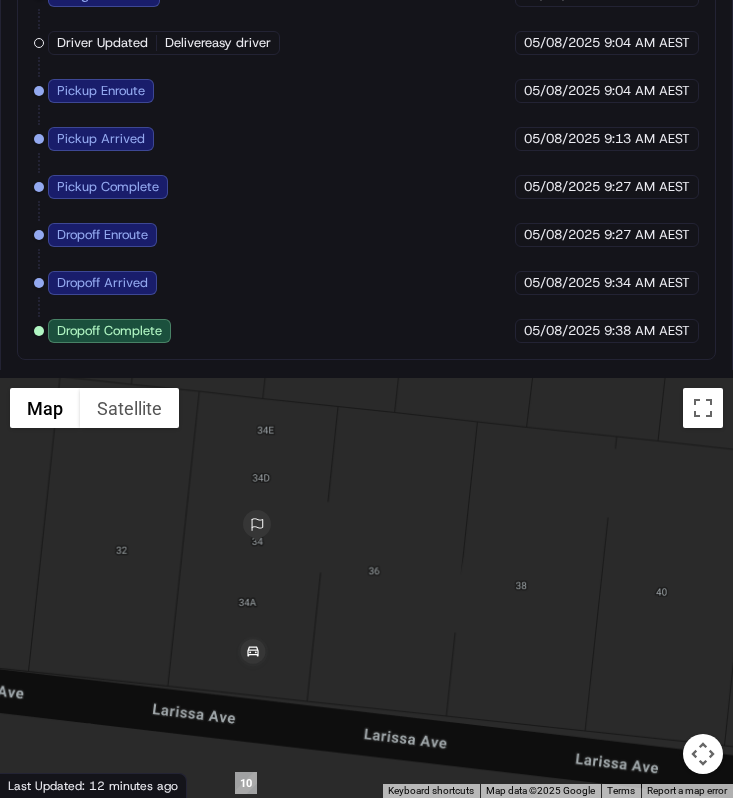 click at bounding box center (366, 588) 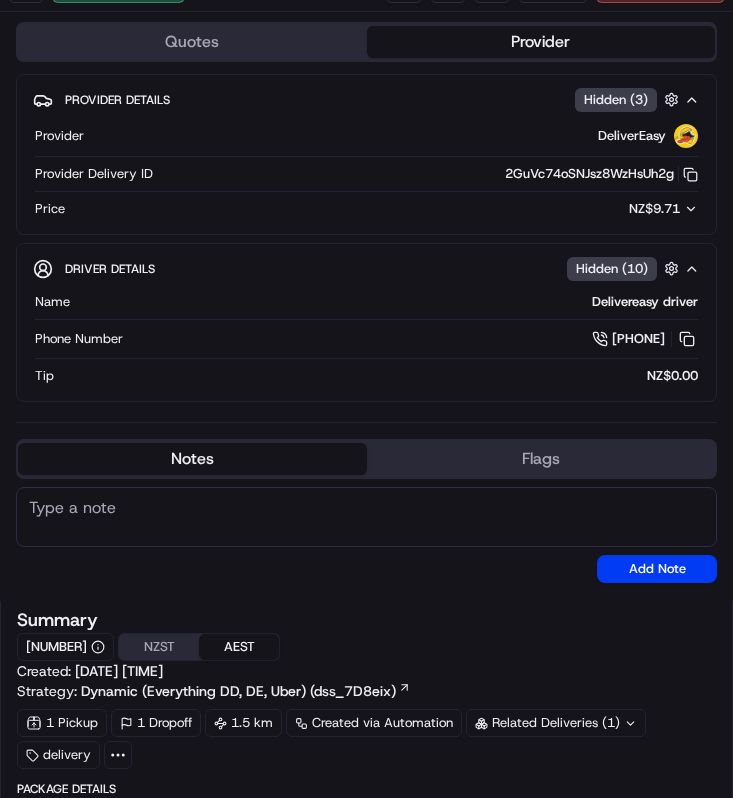 scroll, scrollTop: 0, scrollLeft: 0, axis: both 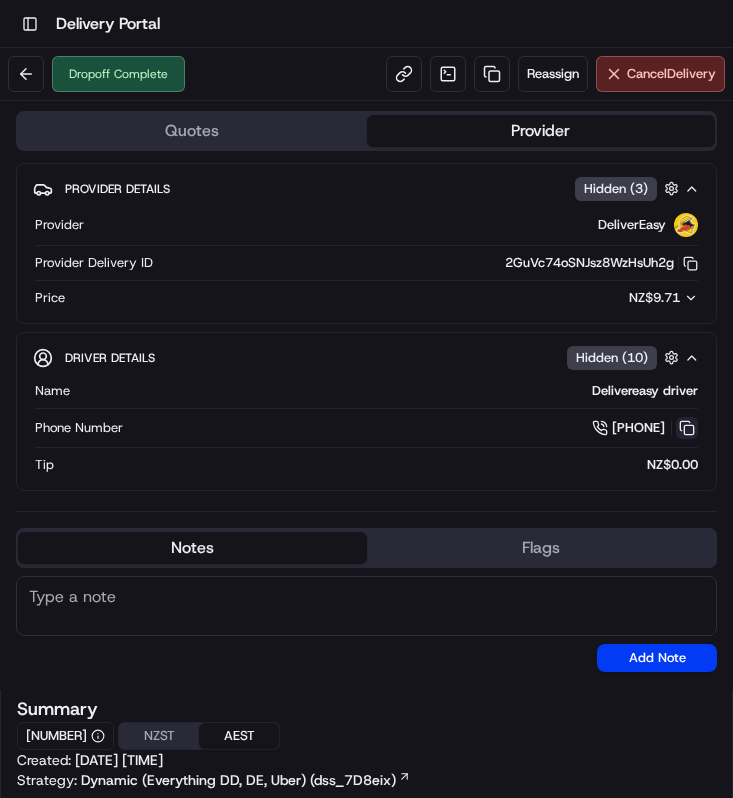 click at bounding box center [687, 428] 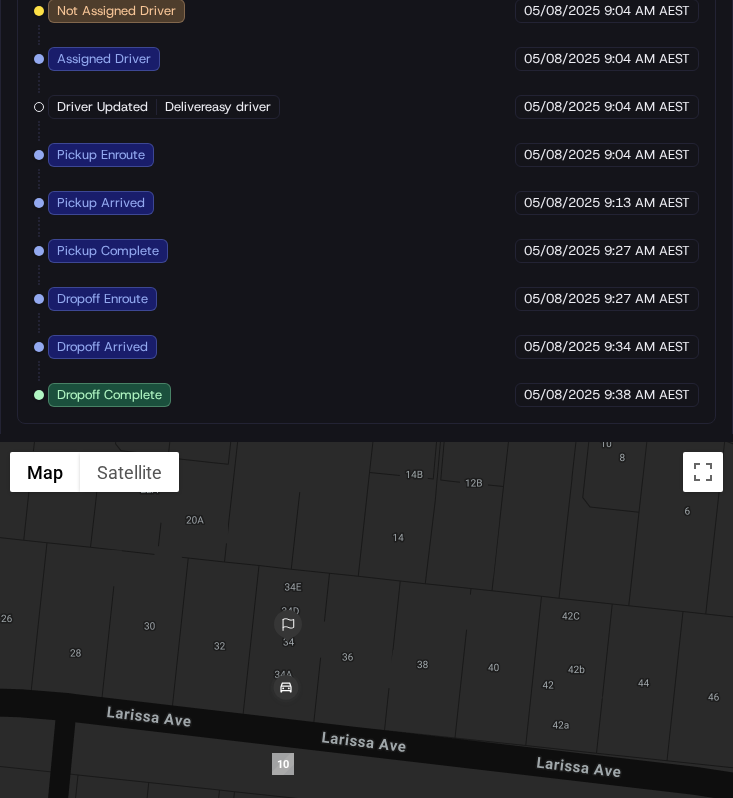 scroll, scrollTop: 1404, scrollLeft: 0, axis: vertical 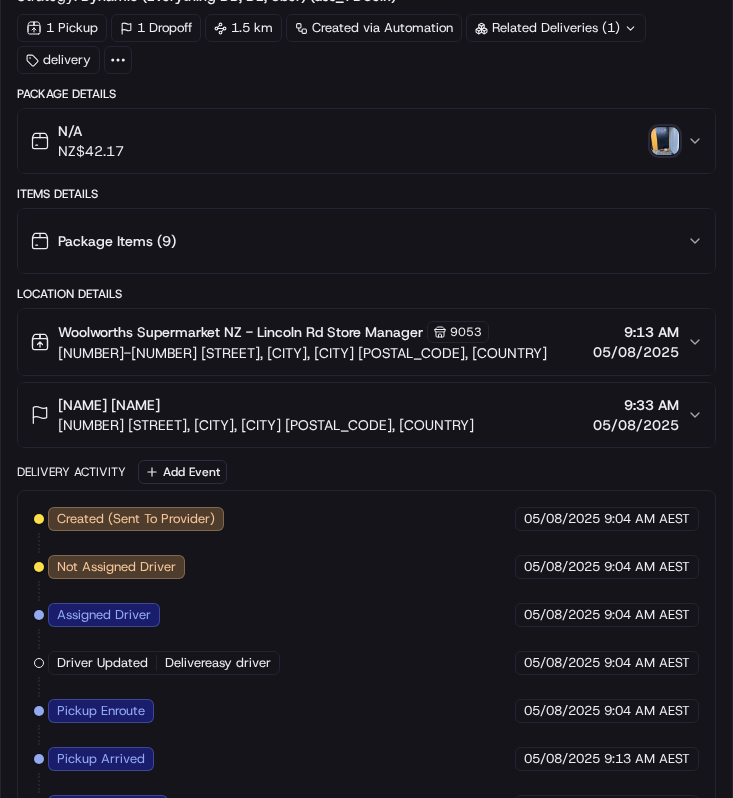 click on "34 Larissa Avenue, Henderson, Auckland 0610, NZ" at bounding box center [266, 425] 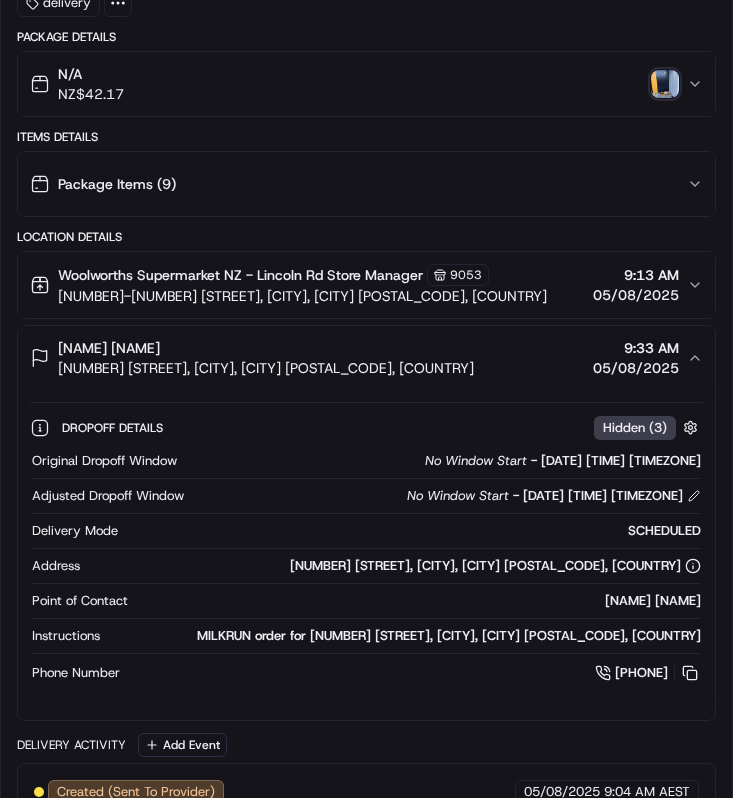 scroll, scrollTop: 854, scrollLeft: 0, axis: vertical 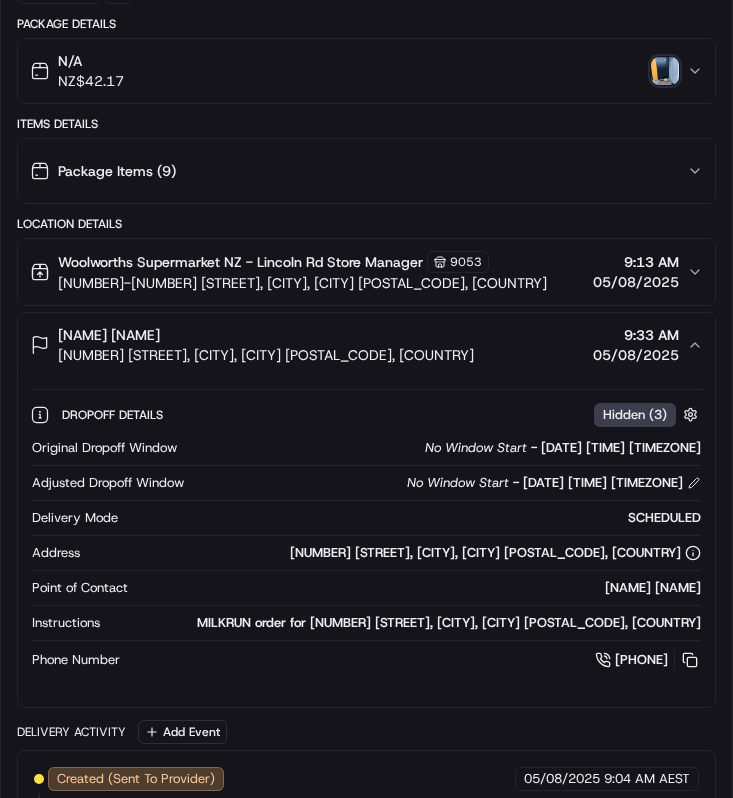 click on "34 Larissa Avenue, Henderson, Auckland 0610, NZ" at bounding box center [266, 355] 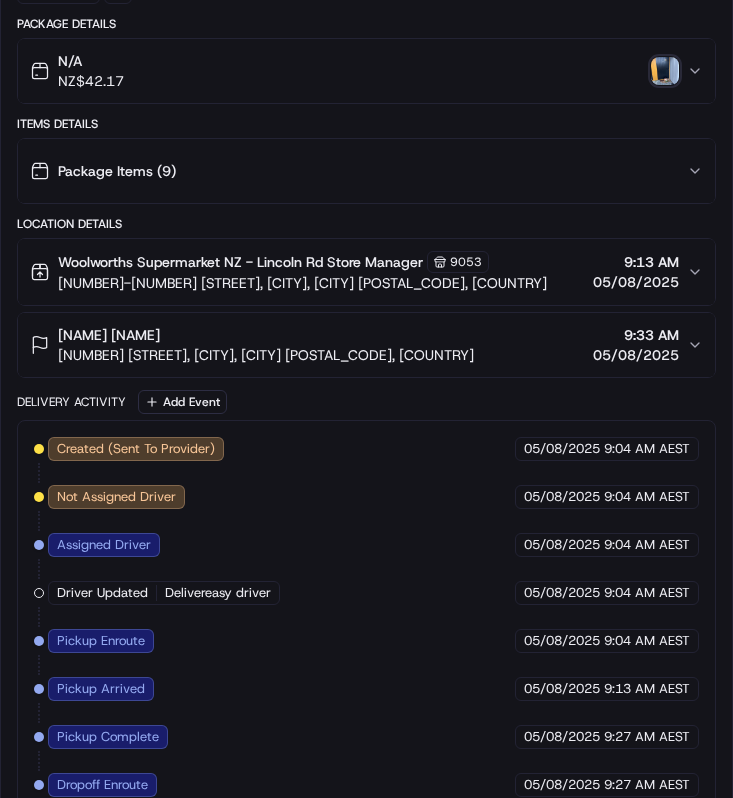 scroll, scrollTop: 1404, scrollLeft: 0, axis: vertical 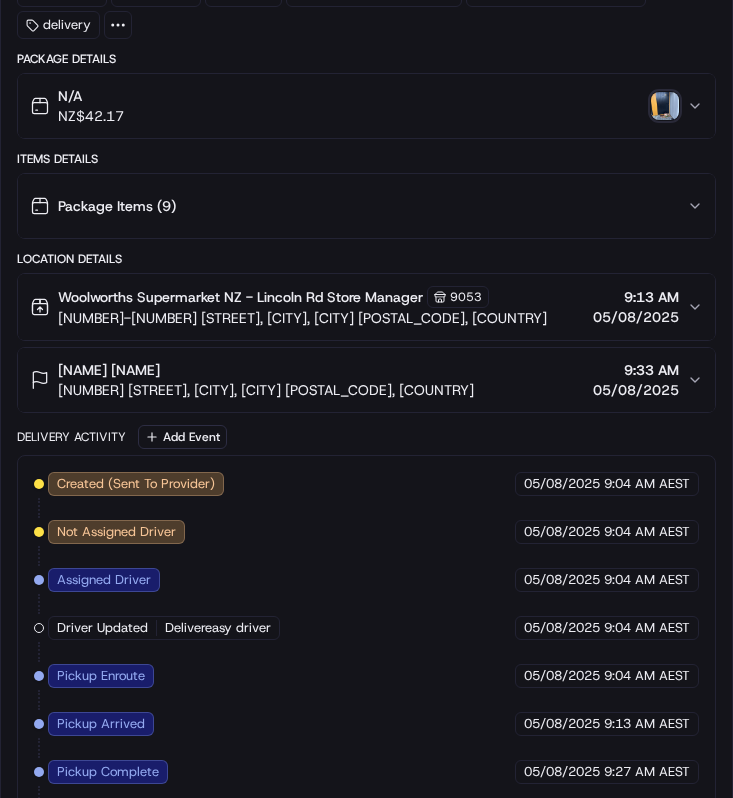 click at bounding box center (665, 106) 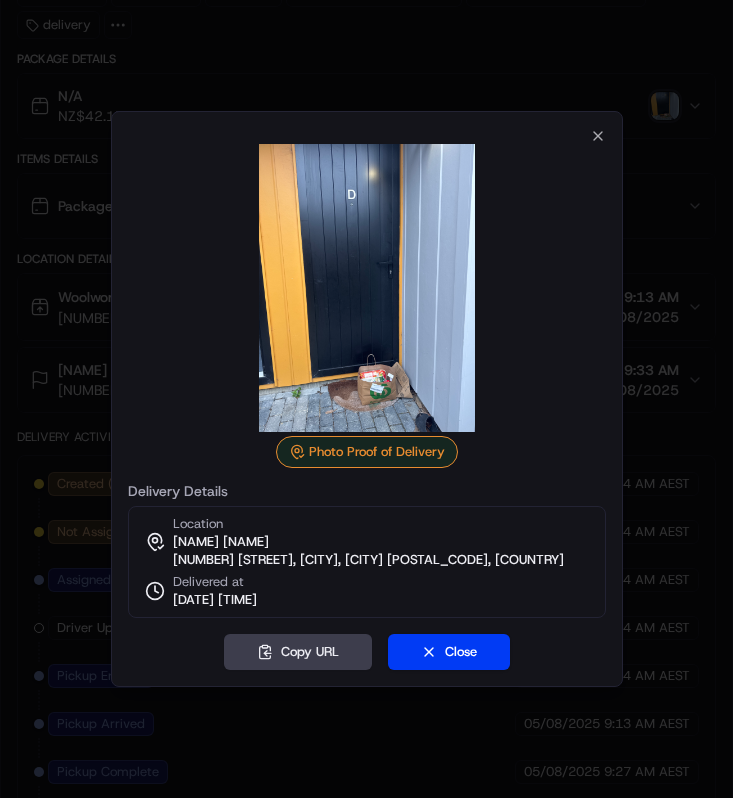 click at bounding box center (366, 399) 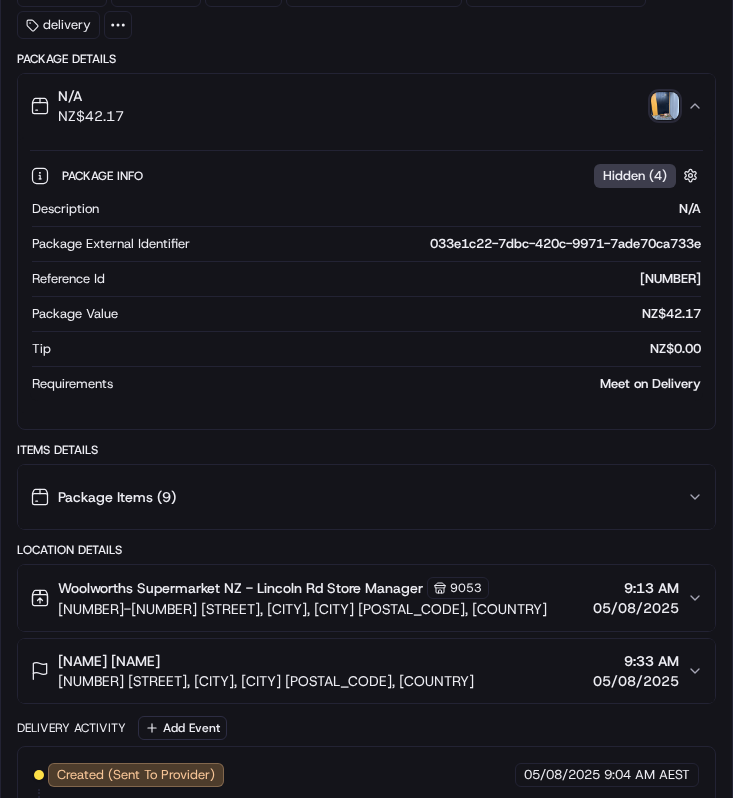 scroll, scrollTop: 869, scrollLeft: 0, axis: vertical 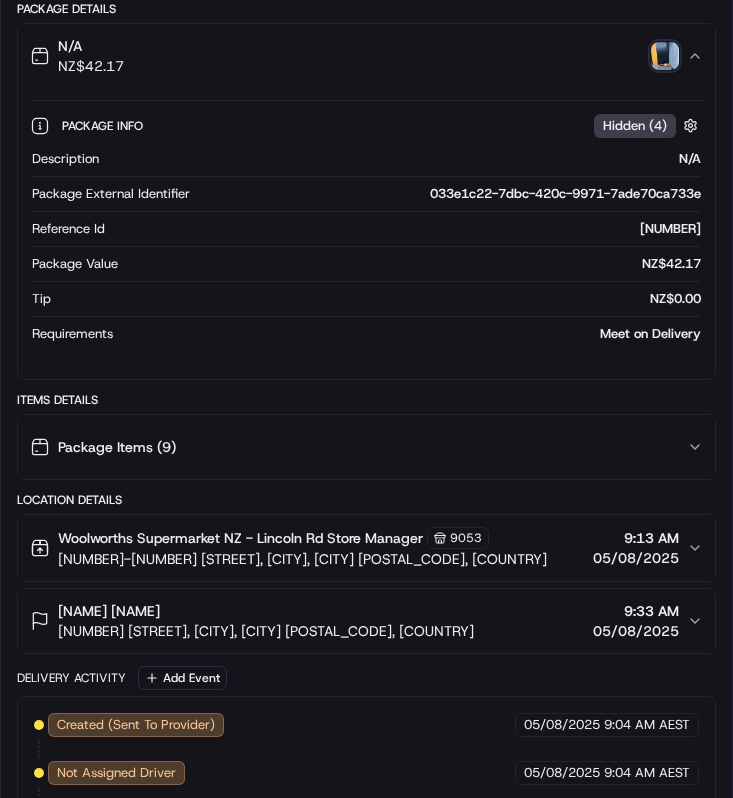 click 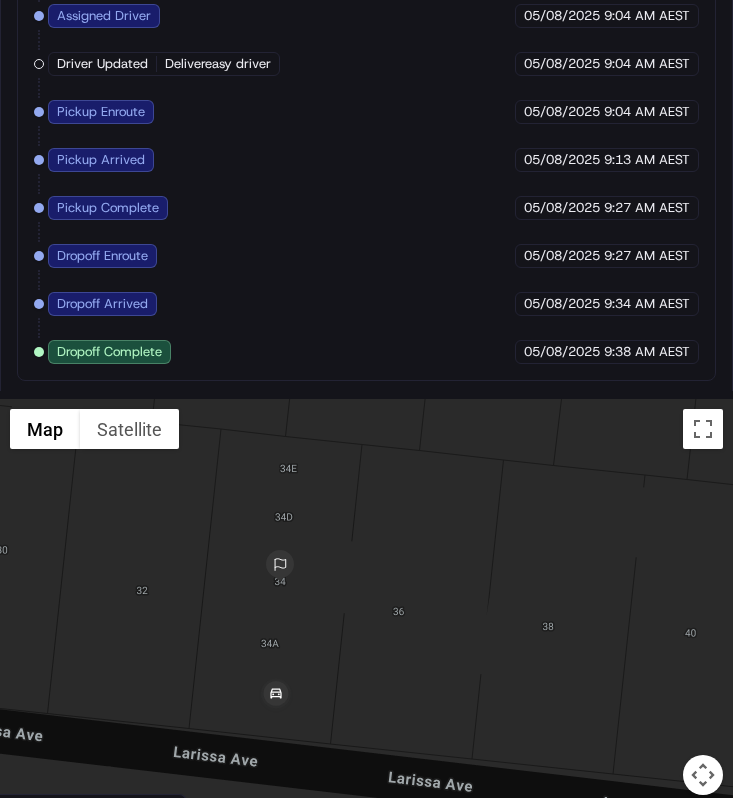 scroll, scrollTop: 1404, scrollLeft: 0, axis: vertical 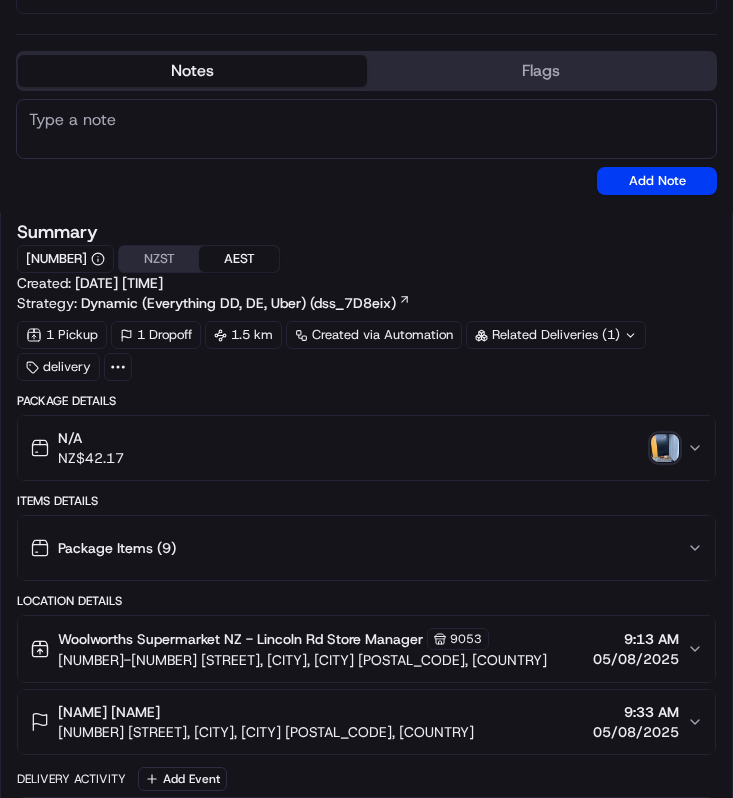 click at bounding box center [665, 448] 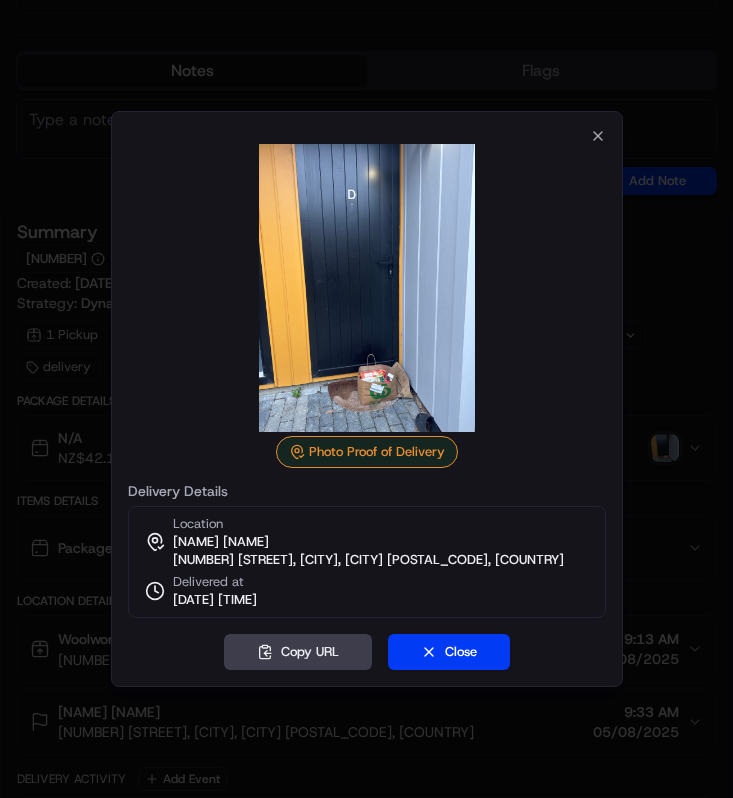 click at bounding box center [366, 399] 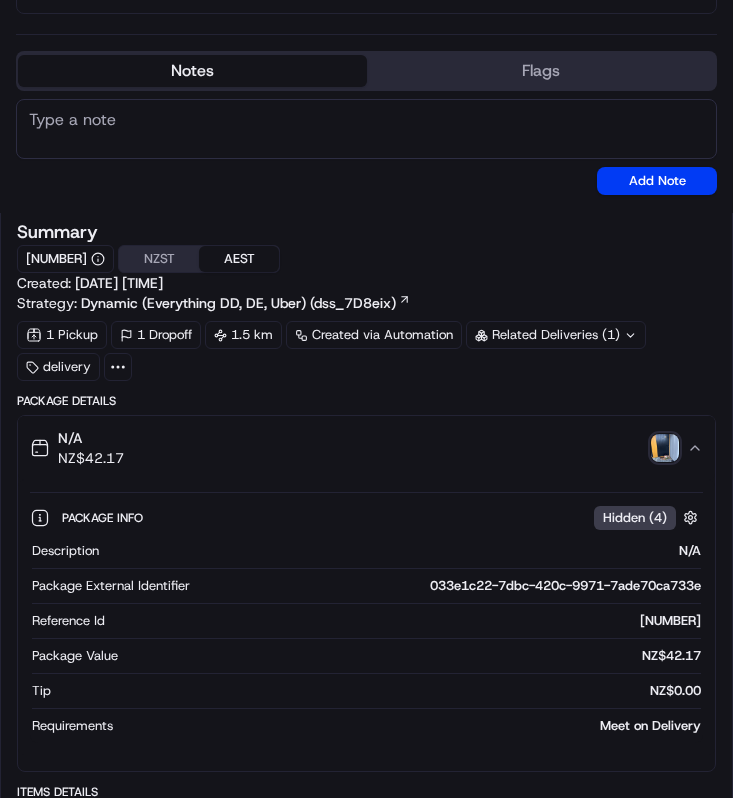 click on "N/A NZ$ 42.17" at bounding box center [366, 448] 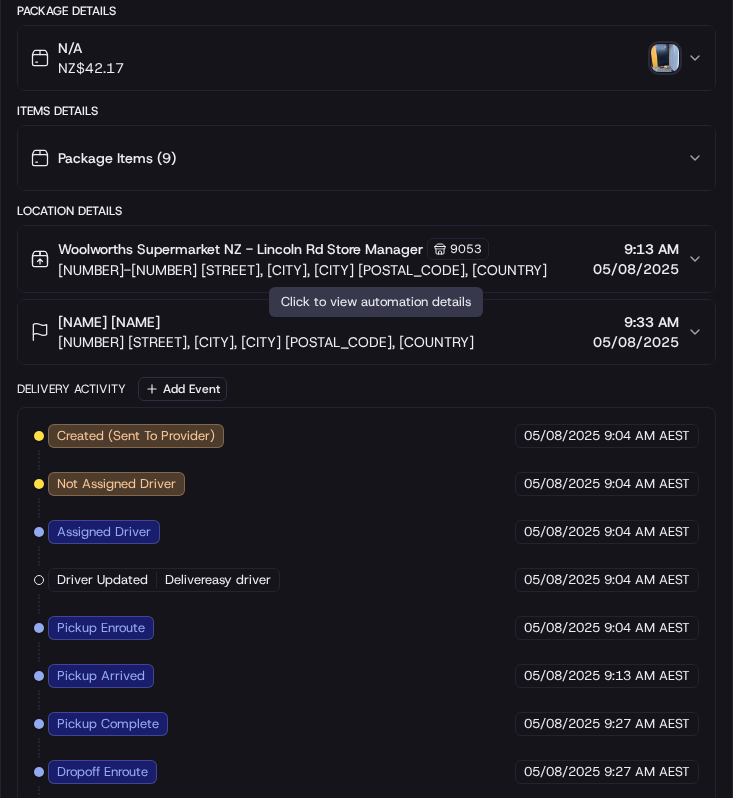 scroll, scrollTop: 1404, scrollLeft: 0, axis: vertical 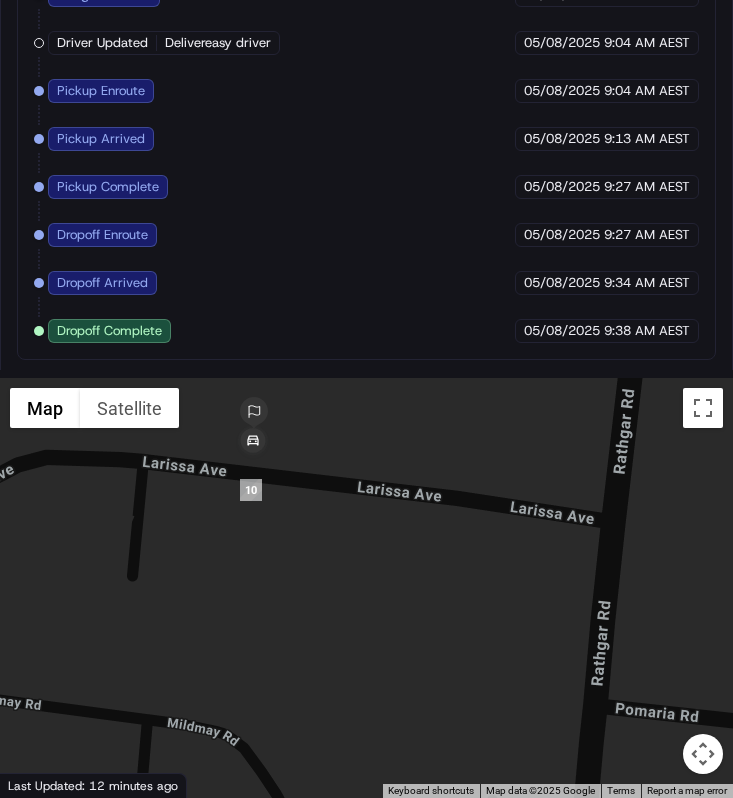drag, startPoint x: 334, startPoint y: 481, endPoint x: 437, endPoint y: 610, distance: 165.07574 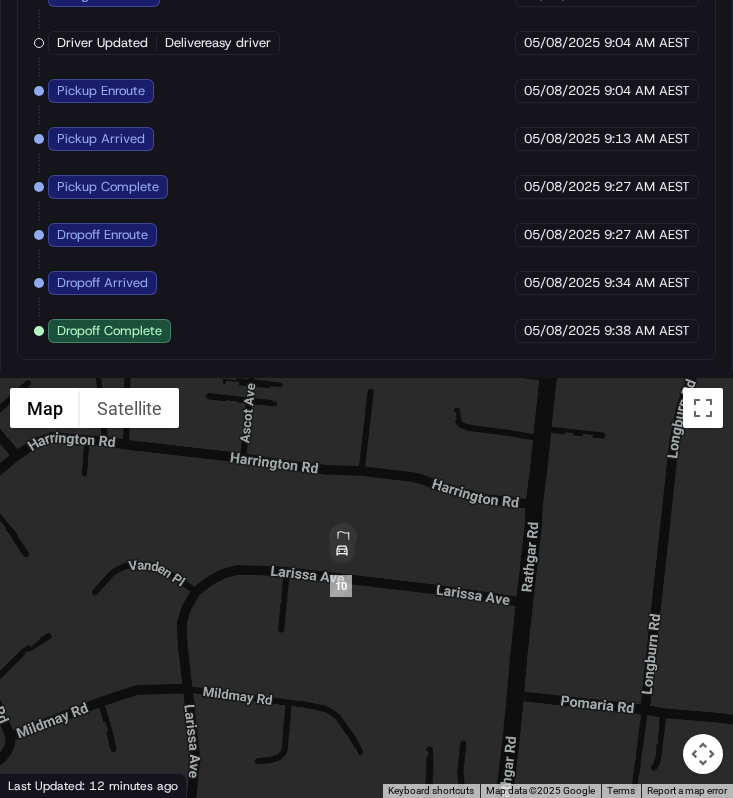 scroll, scrollTop: 1393, scrollLeft: 0, axis: vertical 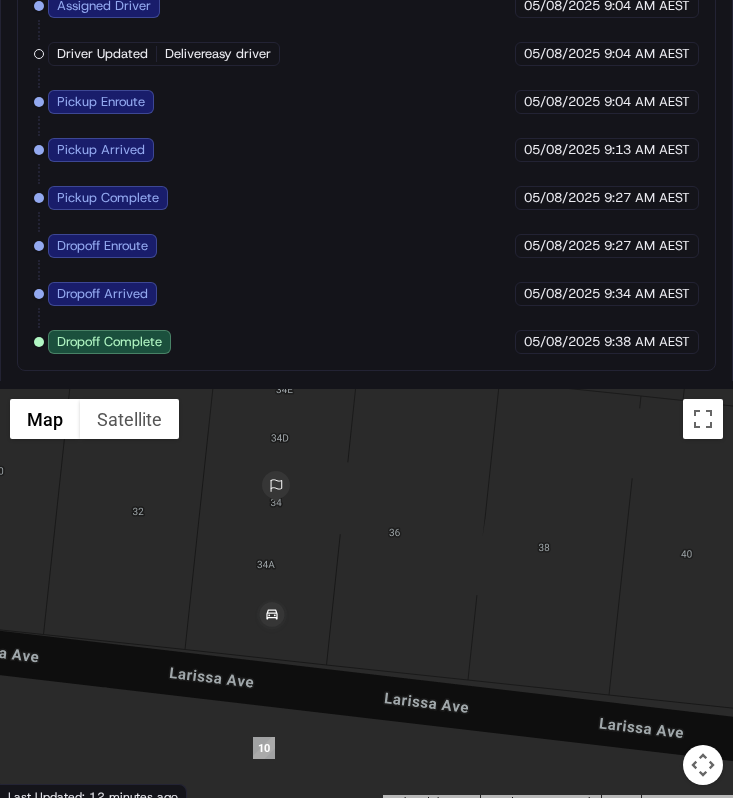 drag, startPoint x: 347, startPoint y: 583, endPoint x: 393, endPoint y: 585, distance: 46.043457 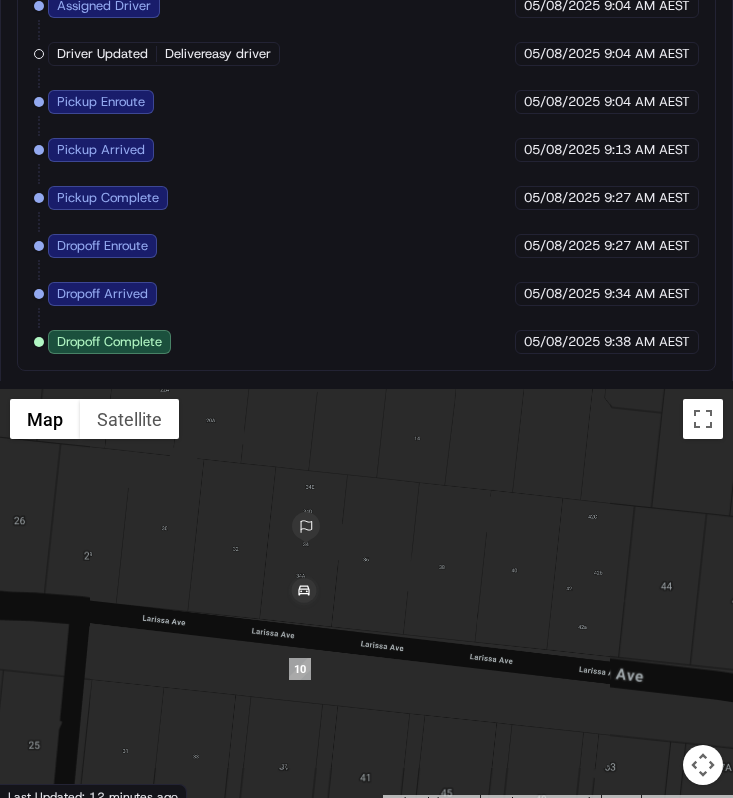 scroll, scrollTop: 1392, scrollLeft: 0, axis: vertical 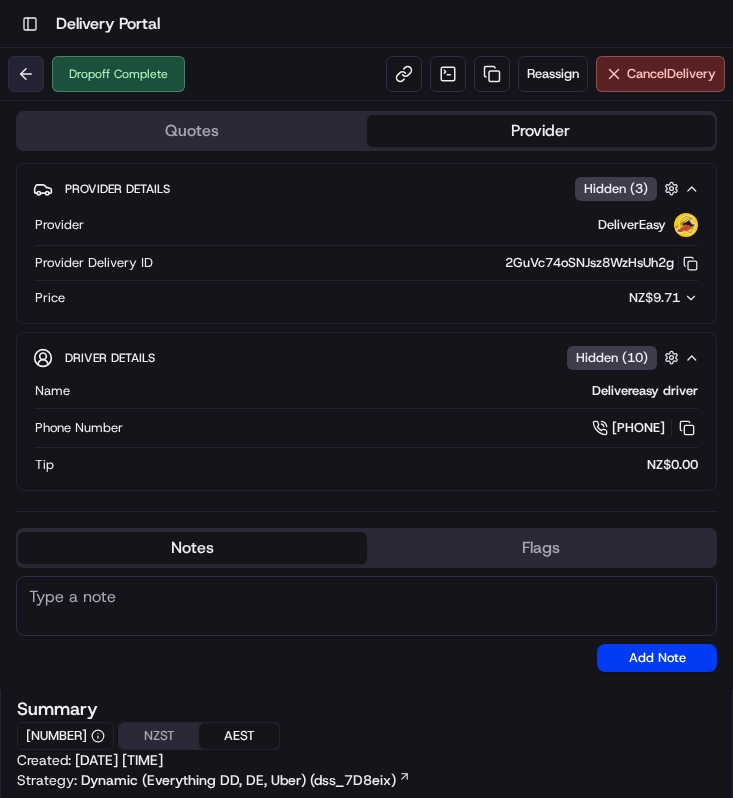 click at bounding box center (26, 74) 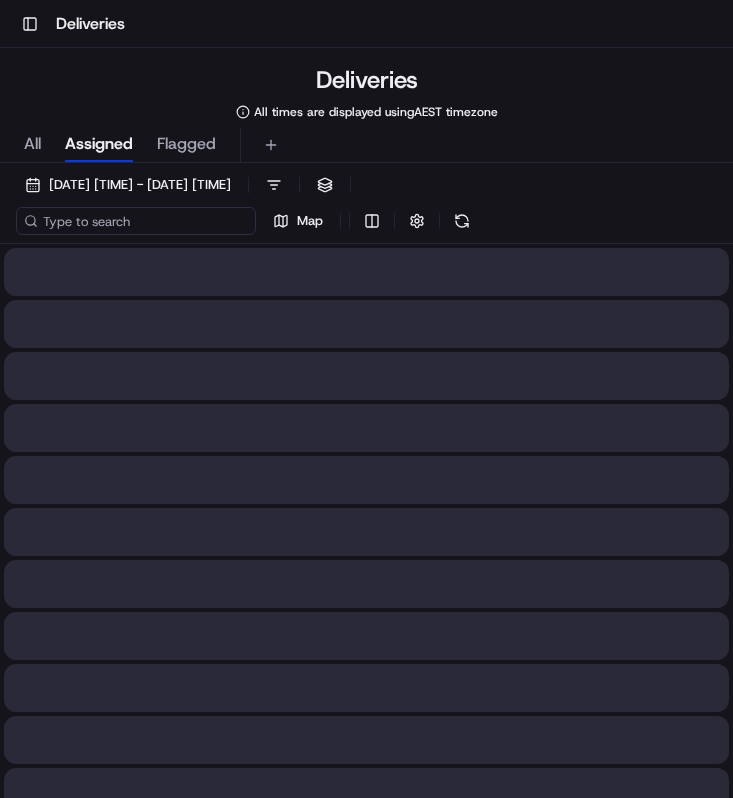 click at bounding box center [136, 221] 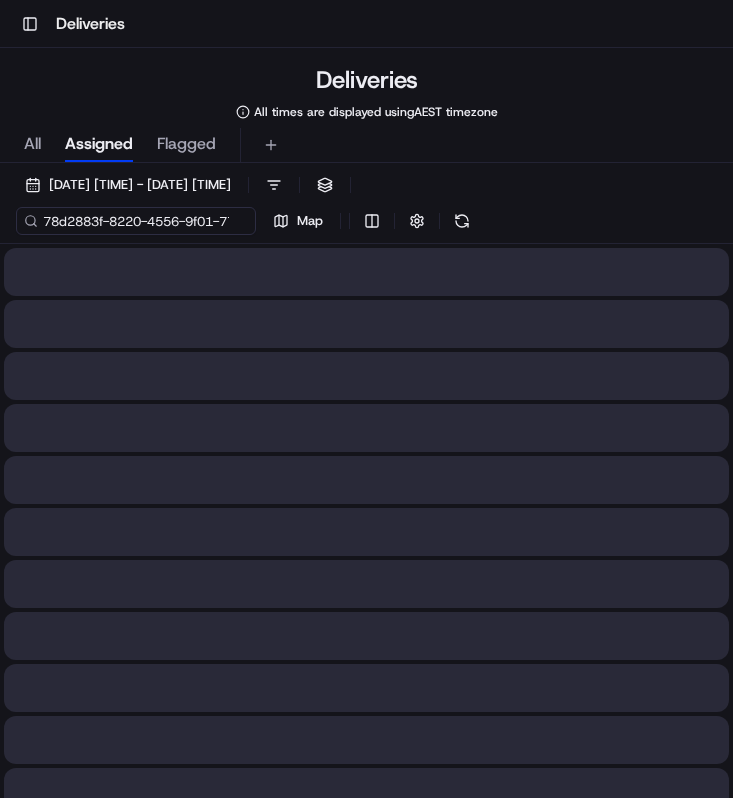 scroll, scrollTop: 0, scrollLeft: 97, axis: horizontal 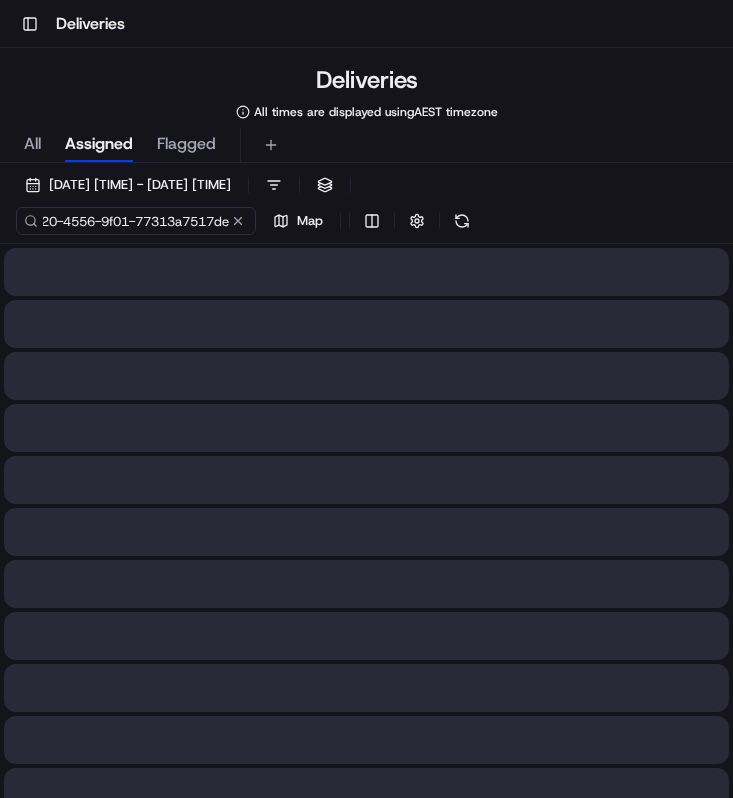 type on "78d2883f-8220-4556-9f01-77313a7517de" 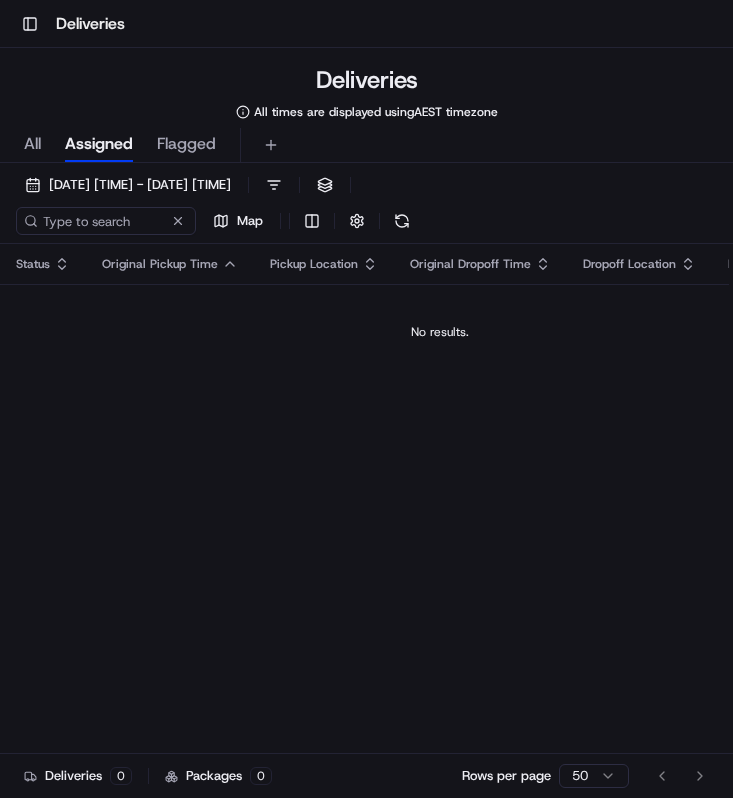 click on "All" at bounding box center (32, 144) 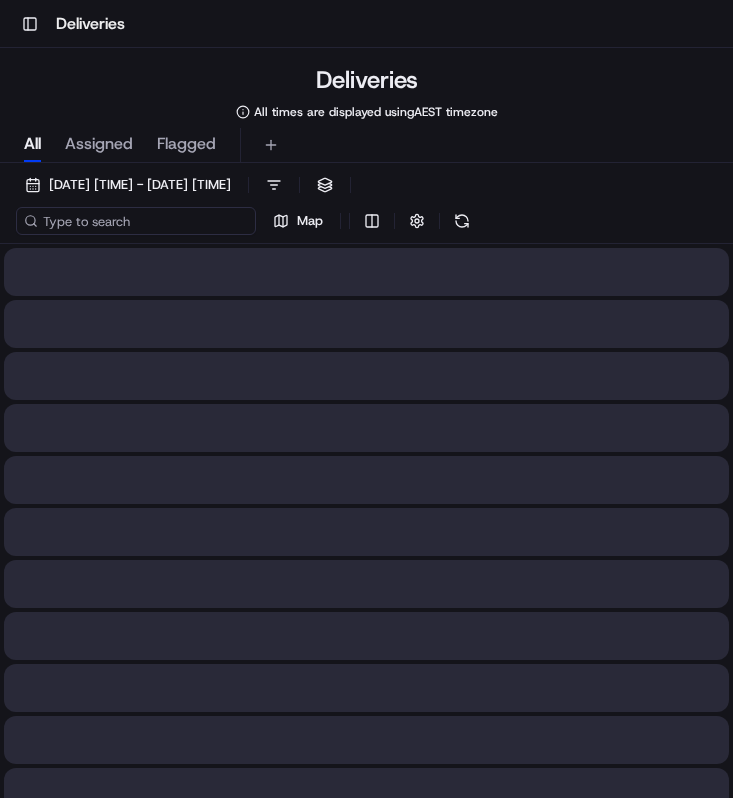 click at bounding box center [136, 221] 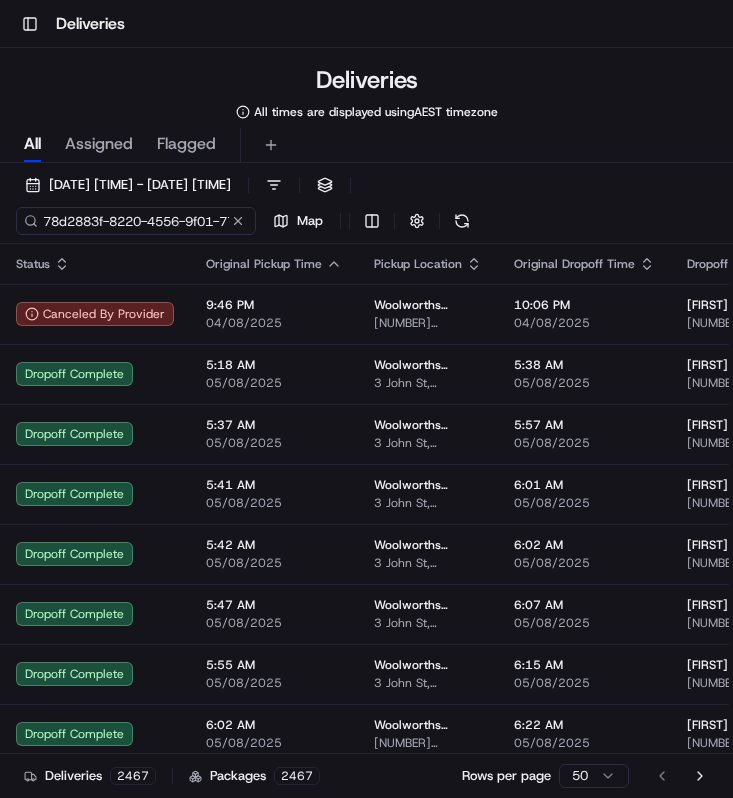 type on "78d2883f-8220-4556-9f01-77313a7517de" 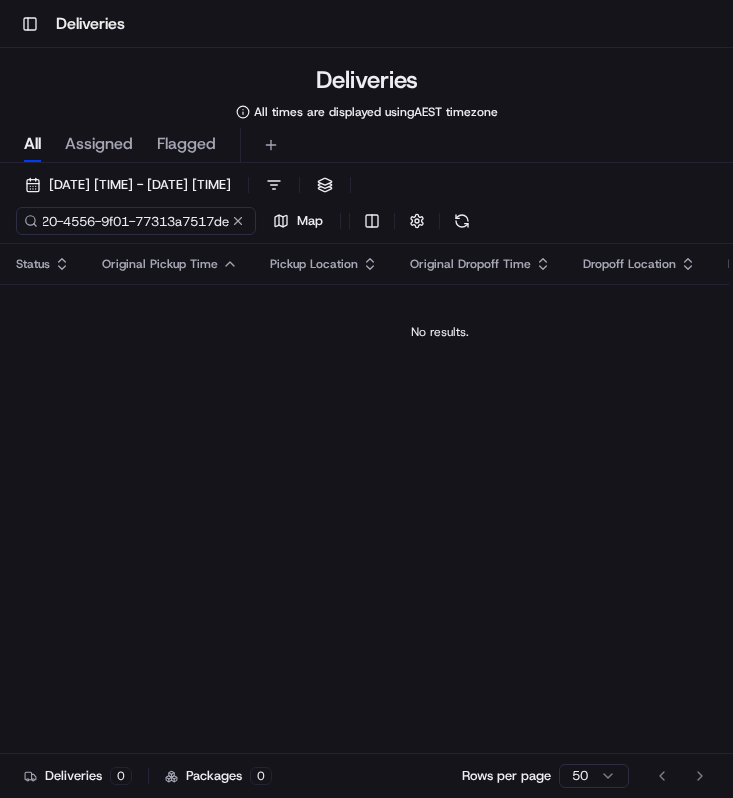 scroll, scrollTop: 0, scrollLeft: 0, axis: both 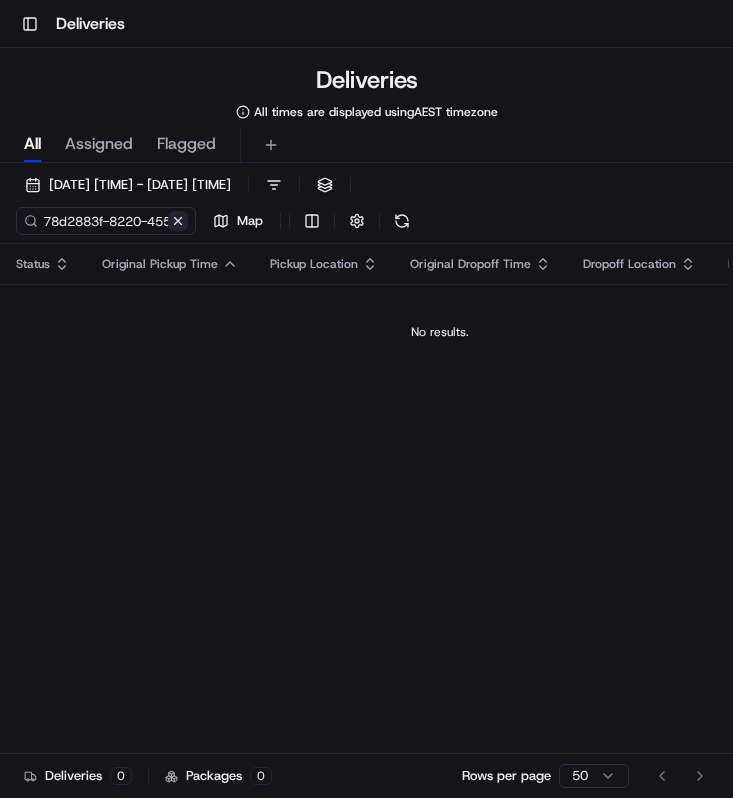 click on "78d2883f-8220-4556-9f01-77313a7517de Map" at bounding box center (216, 221) 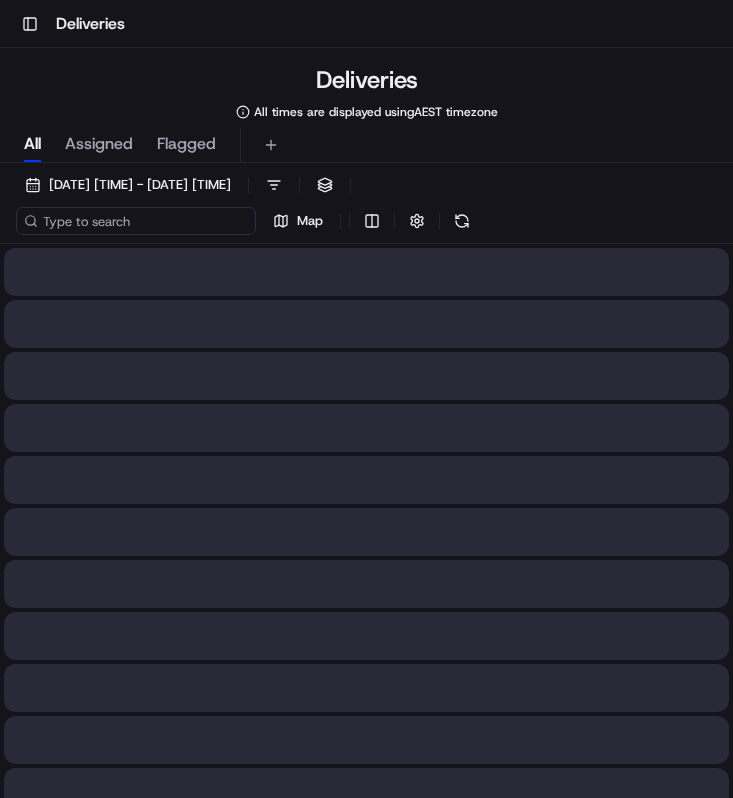 click at bounding box center [136, 221] 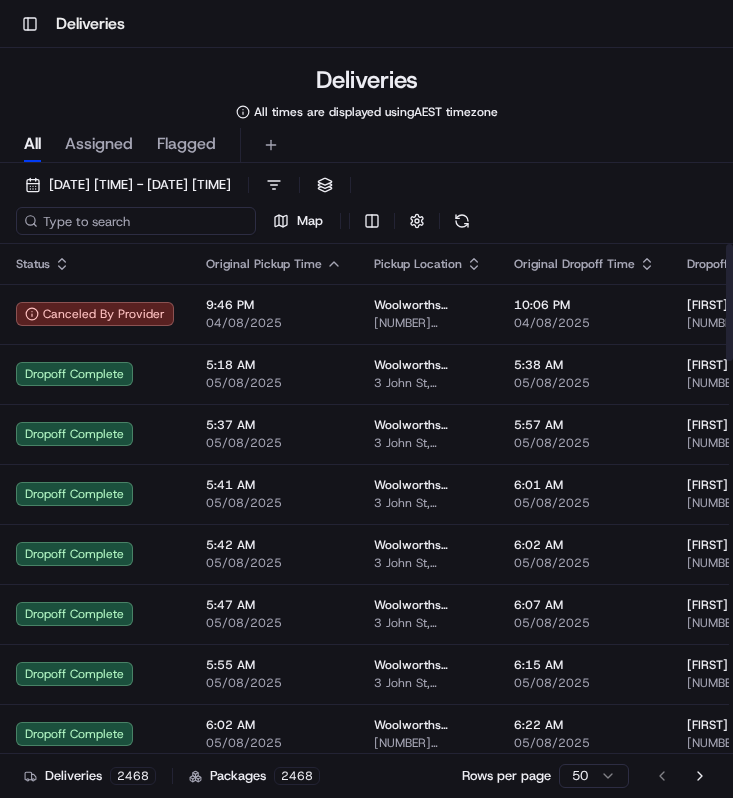 click at bounding box center [136, 221] 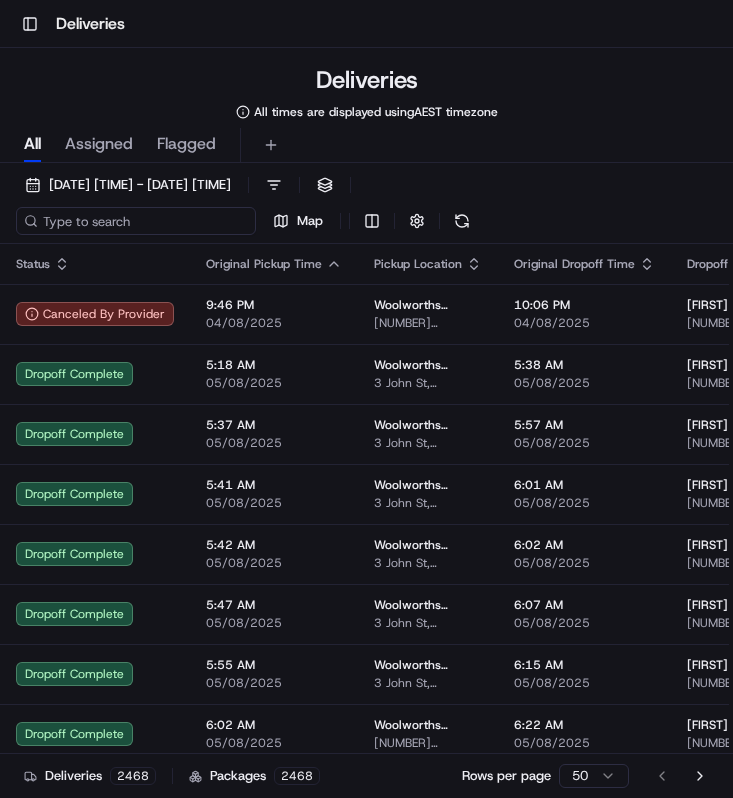 paste on "78d2883f-8220-4556-9f01-77313a7517de" 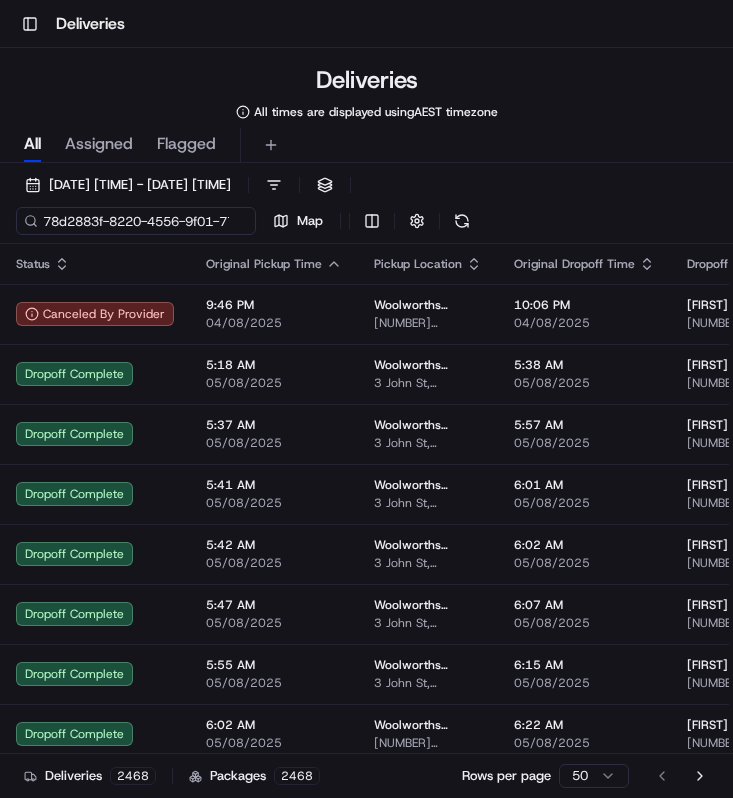 scroll, scrollTop: 0, scrollLeft: 97, axis: horizontal 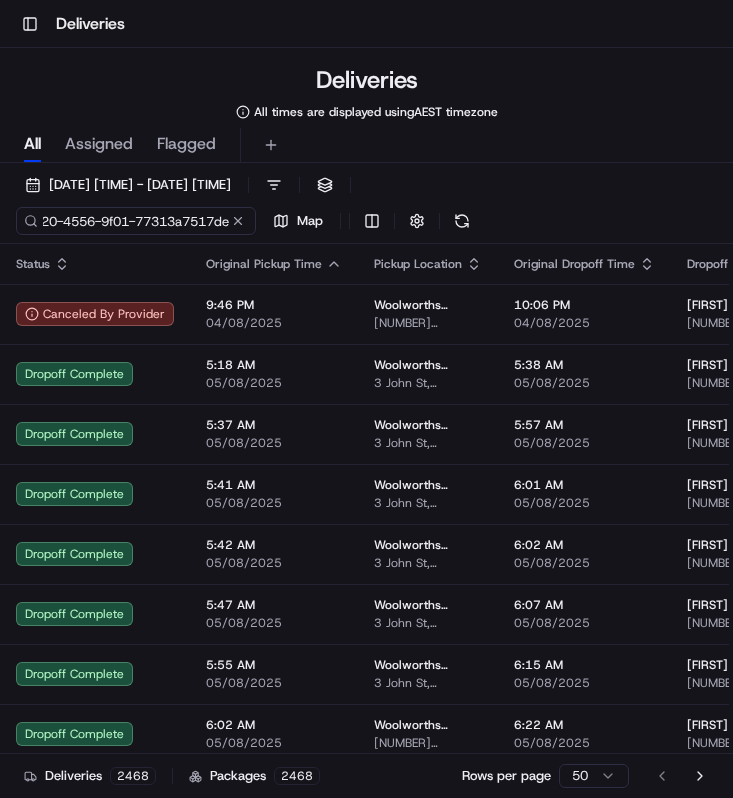 type on "78d2883f-8220-4556-9f01-77313a7517de" 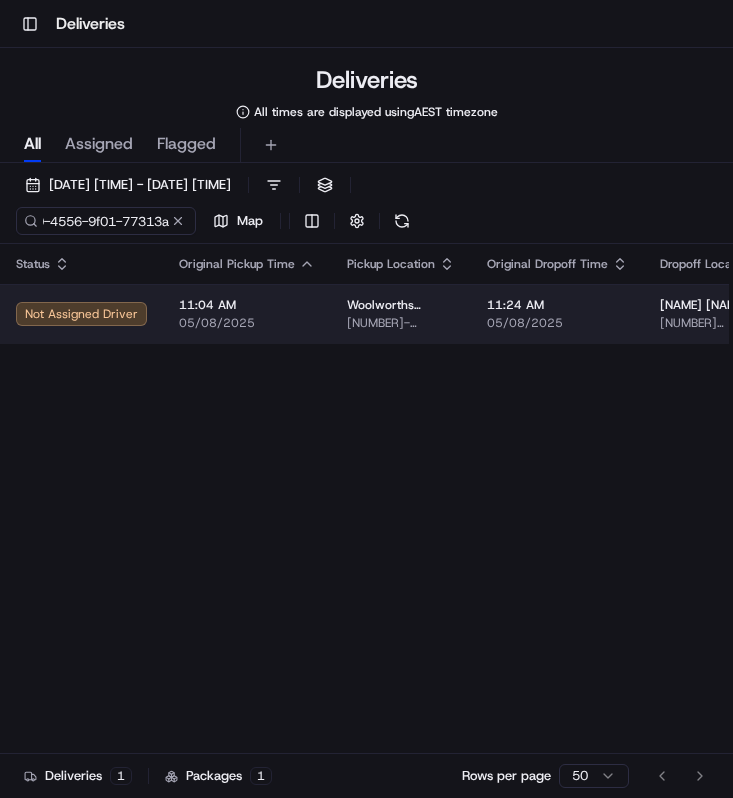 click on "11:04 AM 05/08/2025" at bounding box center [247, 314] 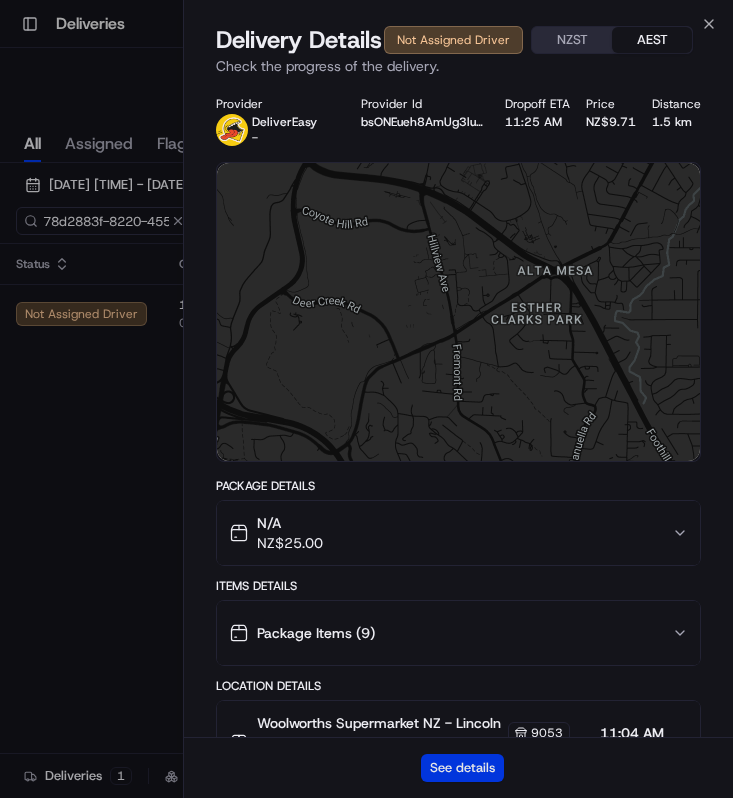 click on "See details" at bounding box center [462, 768] 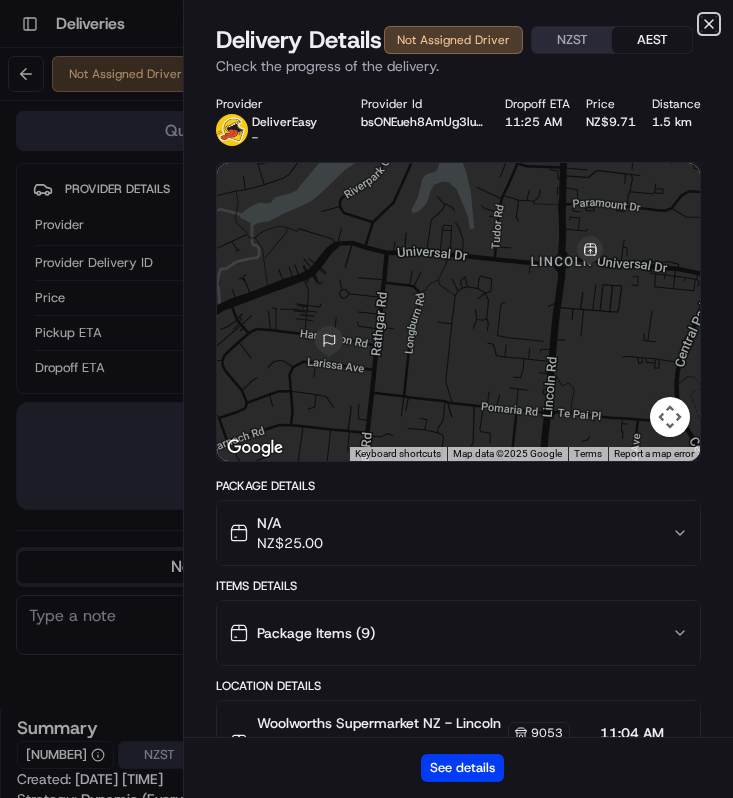 click 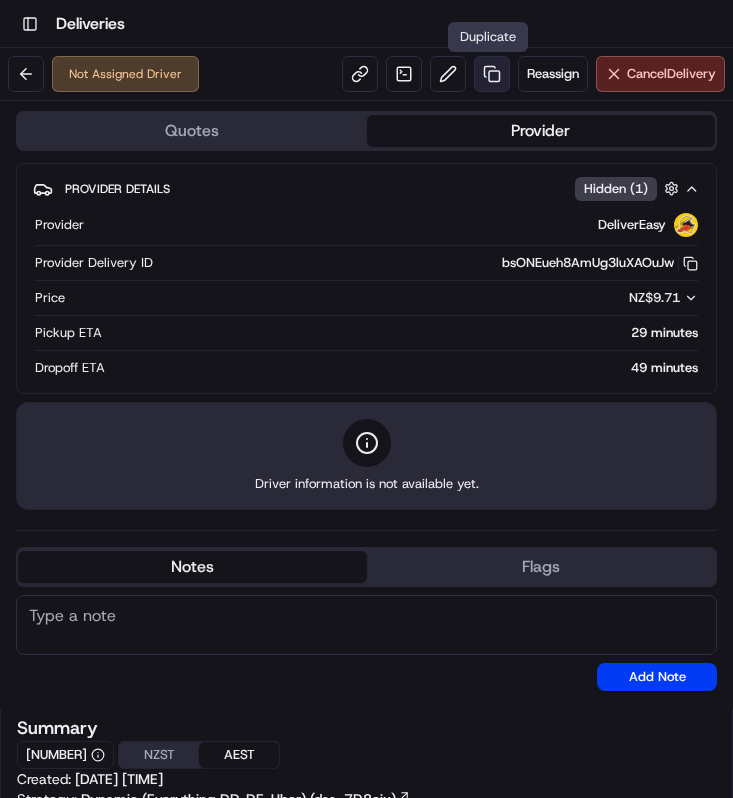 click at bounding box center (492, 74) 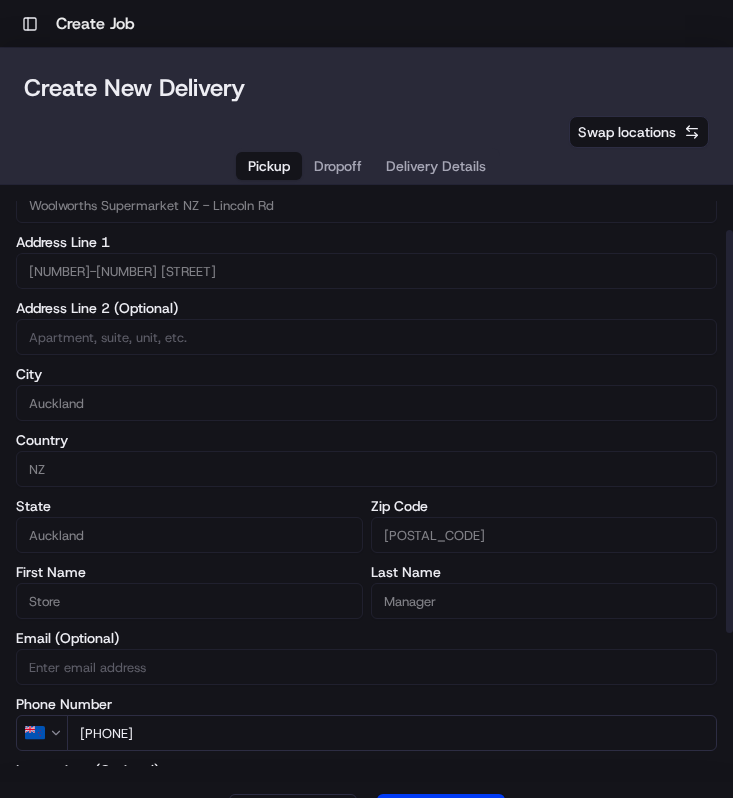 scroll, scrollTop: 0, scrollLeft: 0, axis: both 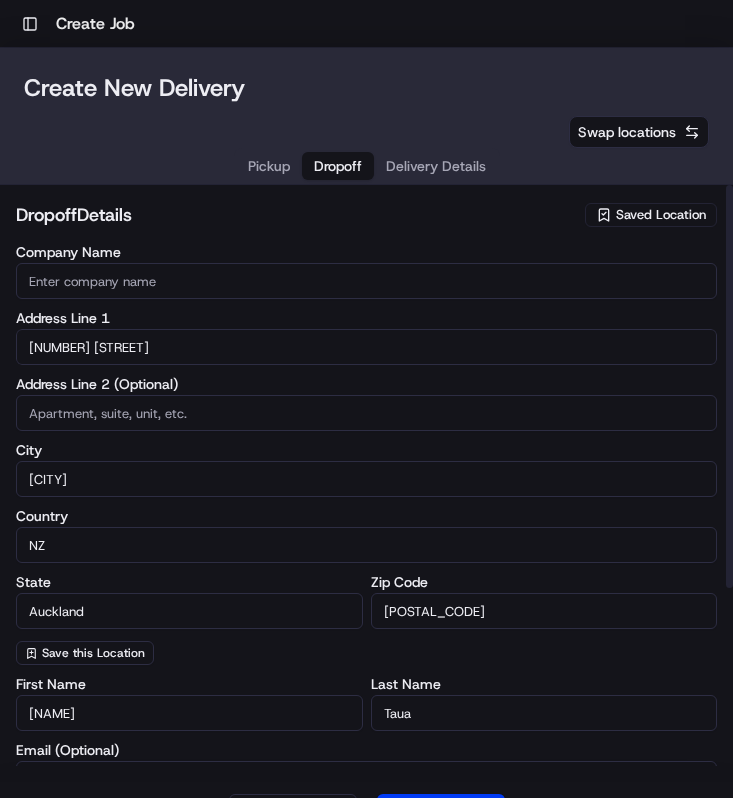 click on "Dropoff" at bounding box center [338, 166] 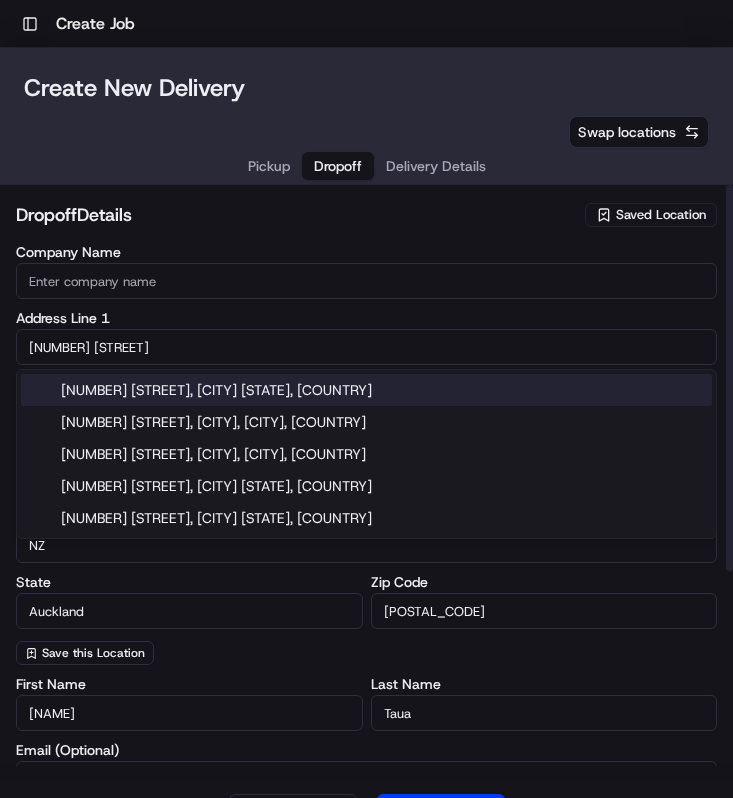 click on "34 Larissa Avenue" at bounding box center [366, 347] 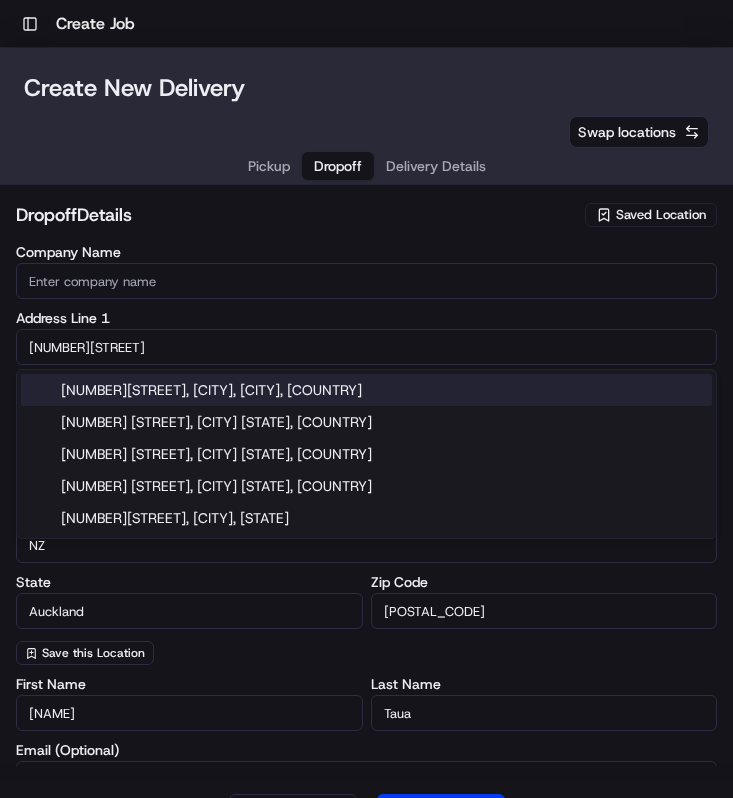 click on "34A Larissa Avenue, Henderson, Auckland, New Zealand" at bounding box center [366, 390] 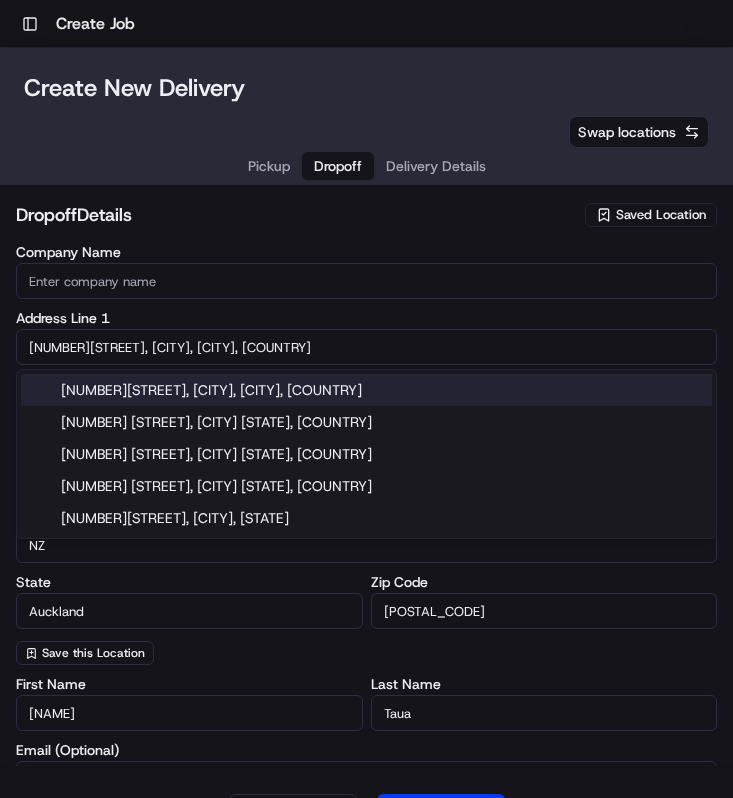 type on "34A Larissa Avenue" 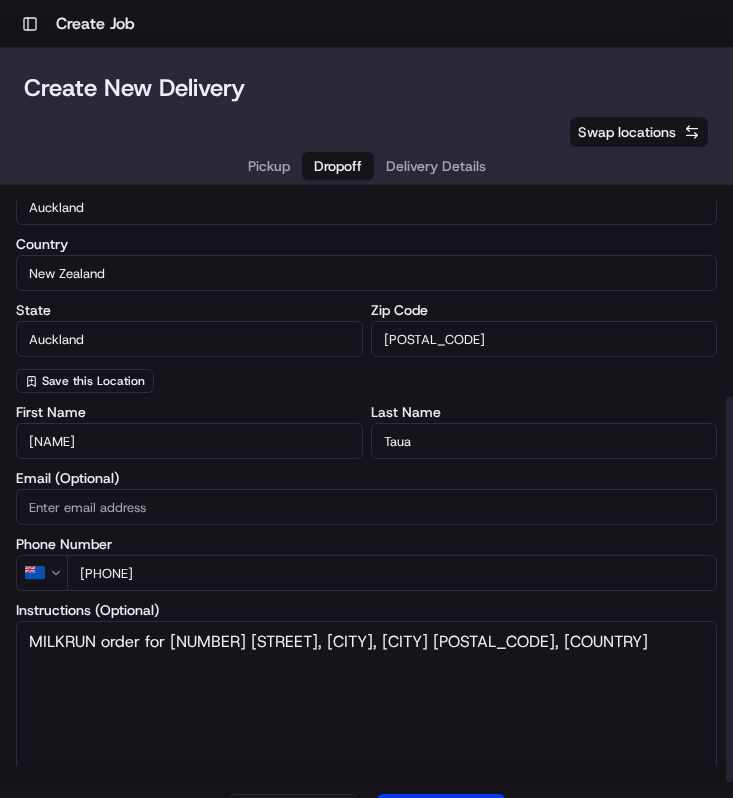 scroll, scrollTop: 309, scrollLeft: 0, axis: vertical 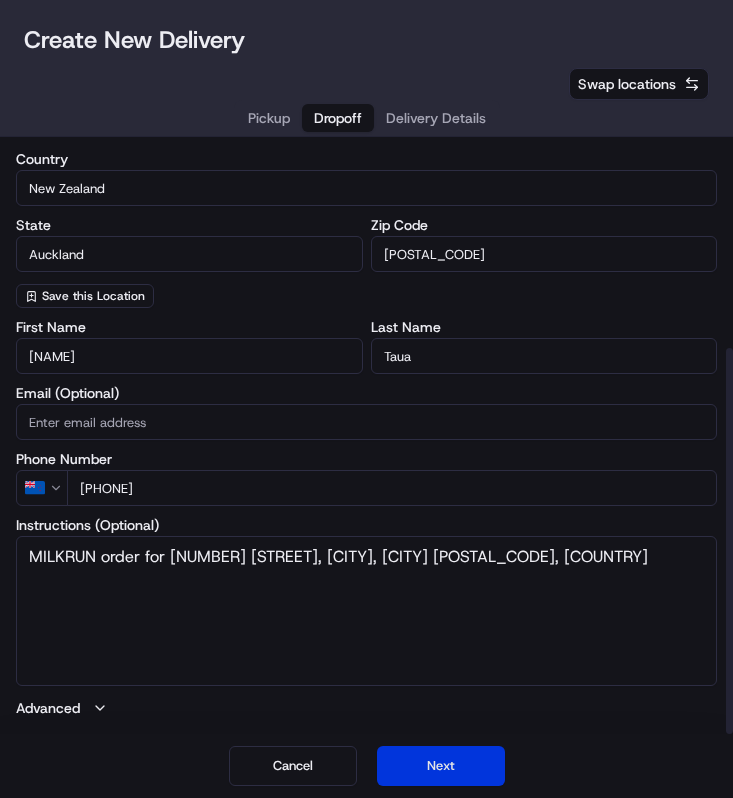 click on "Next" at bounding box center [441, 766] 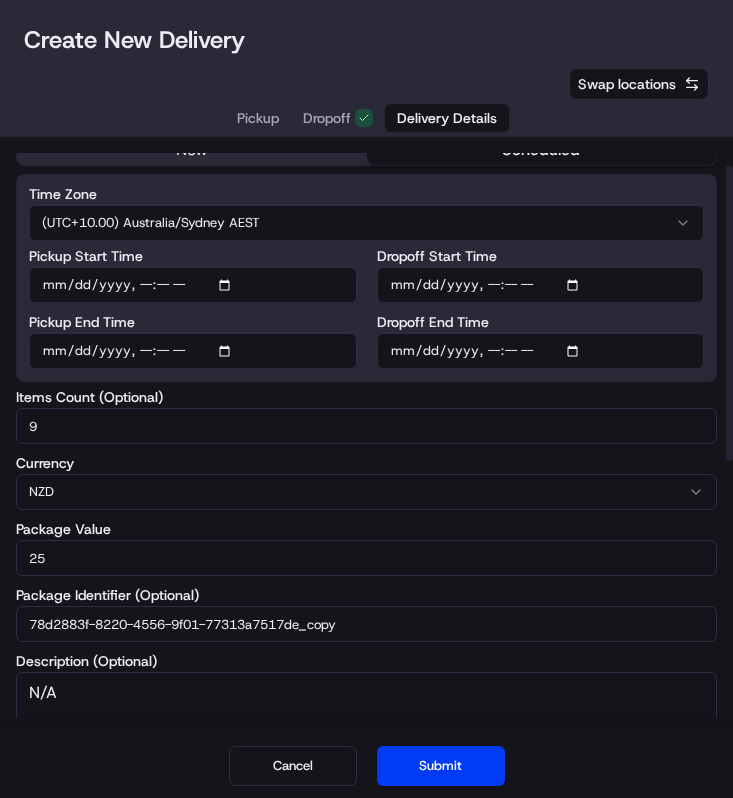 scroll, scrollTop: 0, scrollLeft: 0, axis: both 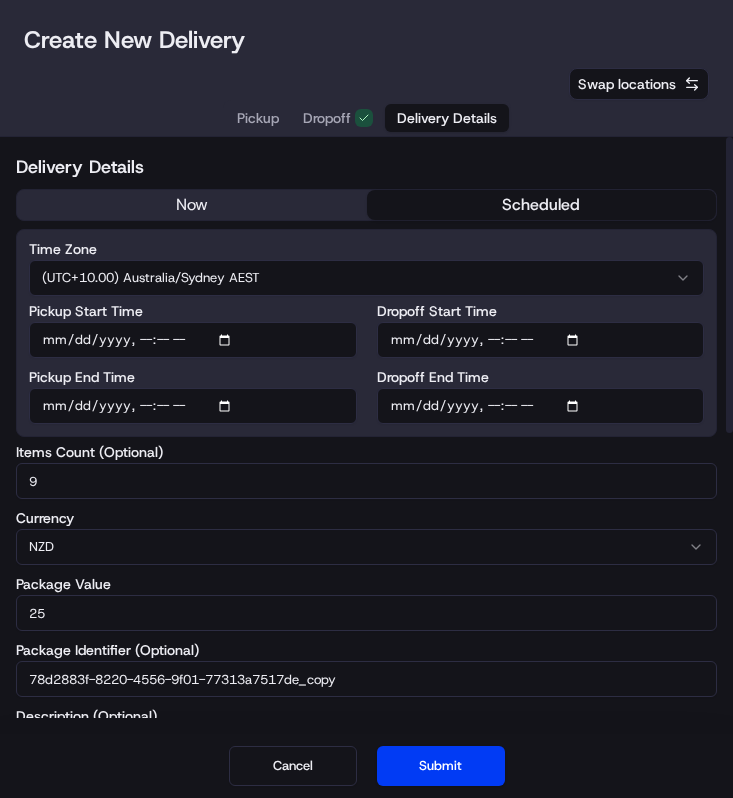 click on "now" at bounding box center (192, 205) 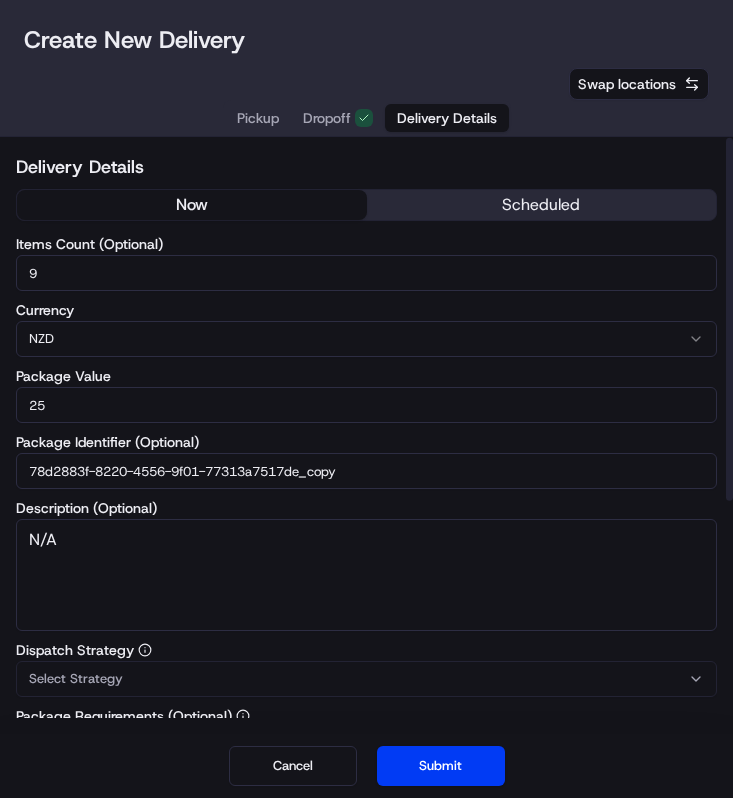 scroll, scrollTop: 365, scrollLeft: 0, axis: vertical 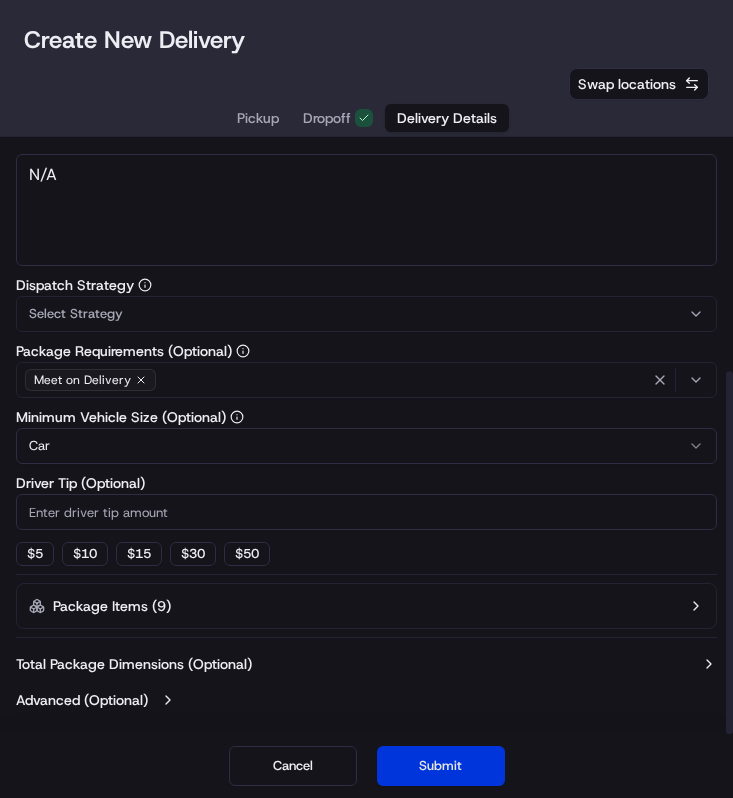 click on "Submit" at bounding box center [441, 766] 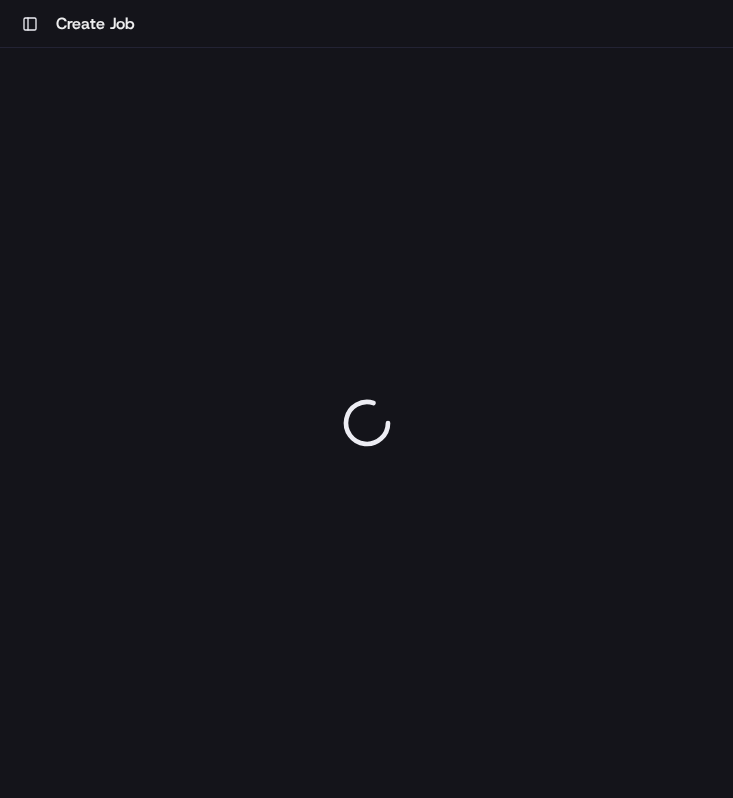 scroll, scrollTop: 0, scrollLeft: 0, axis: both 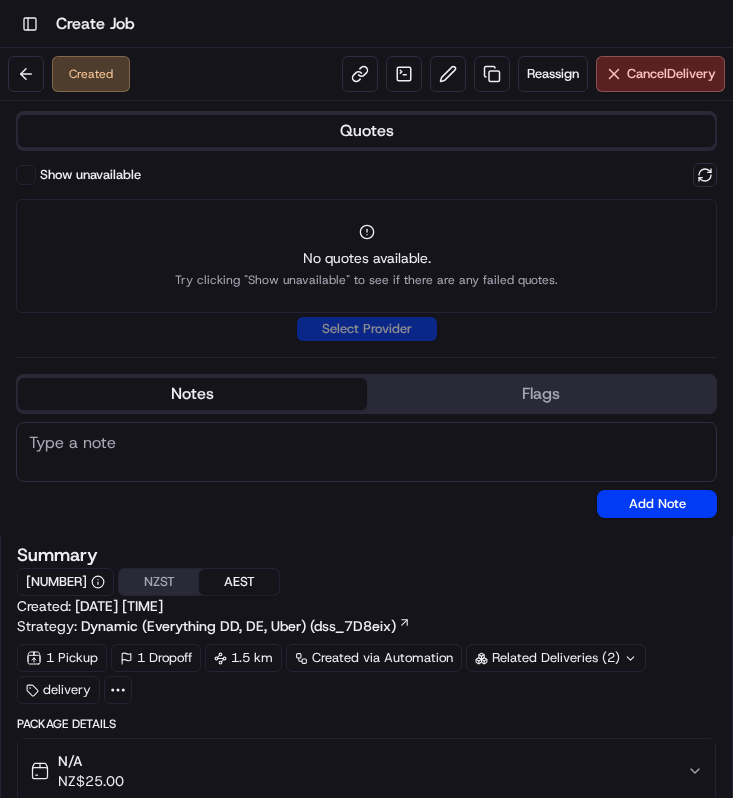 click on "Show unavailable" at bounding box center (90, 175) 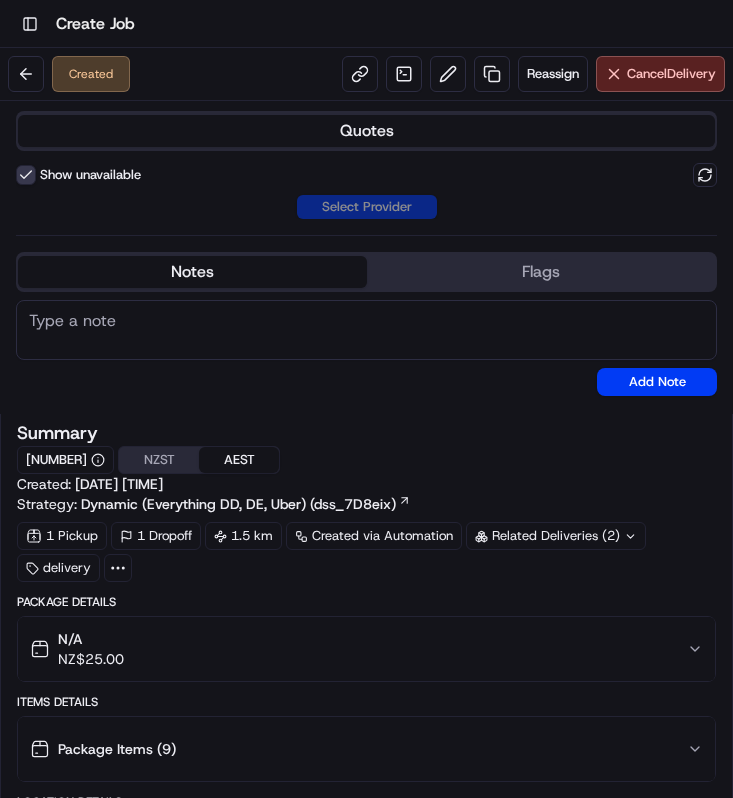 click on "Show unavailable" at bounding box center [90, 175] 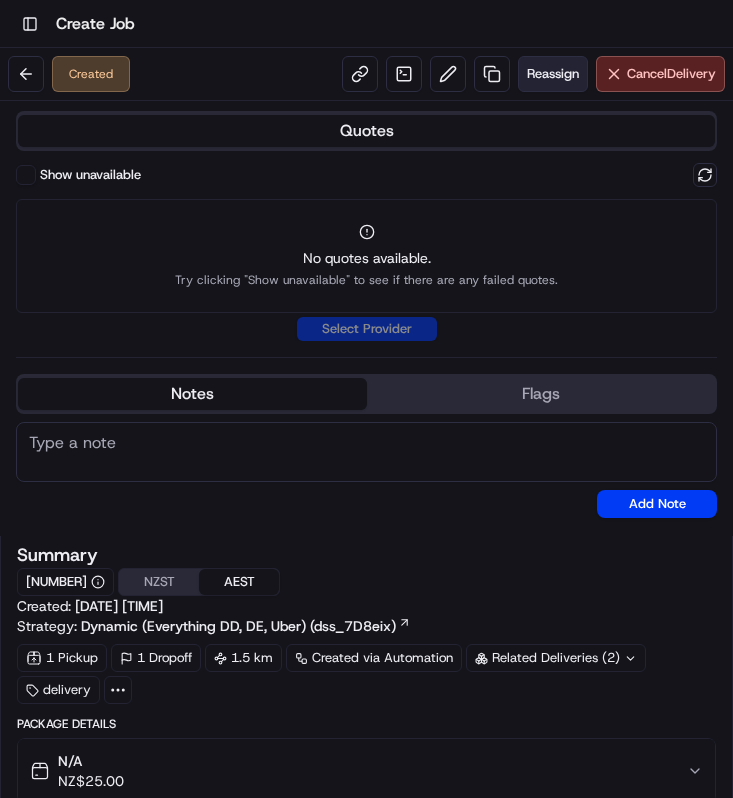 click on "Reassign" at bounding box center [553, 74] 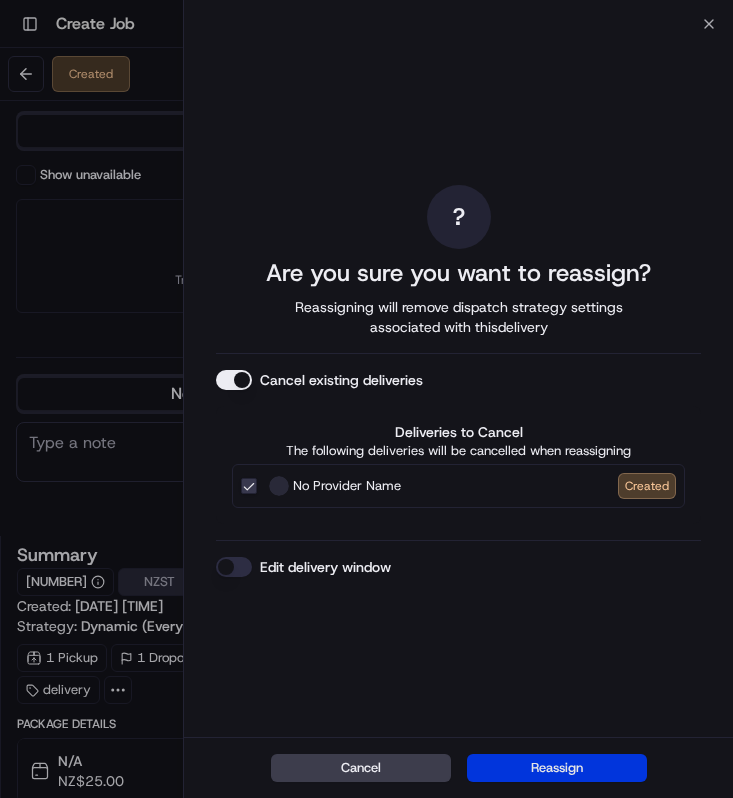 click on "Reassign" at bounding box center (557, 768) 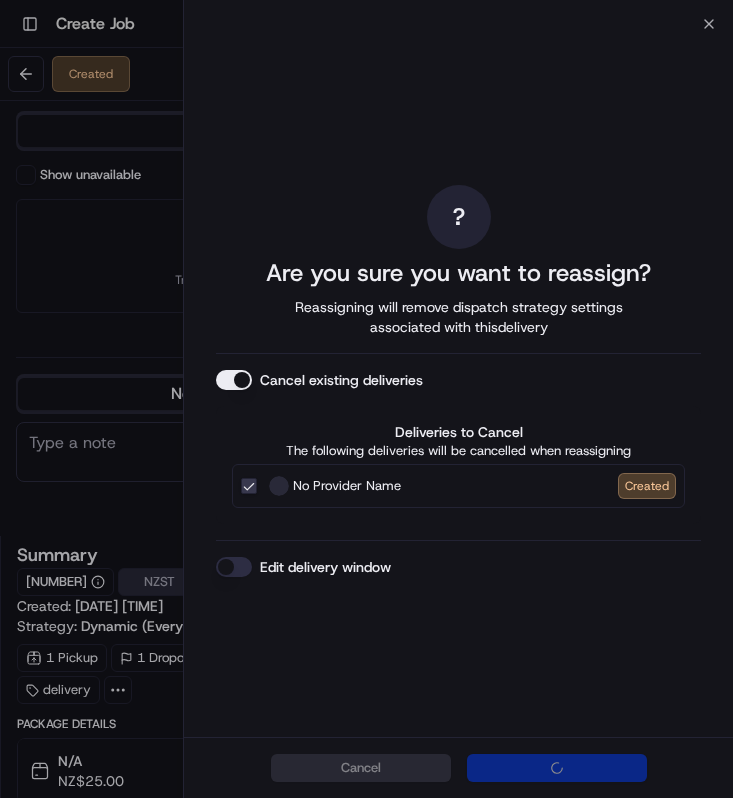click on "Cancel" at bounding box center [458, 767] 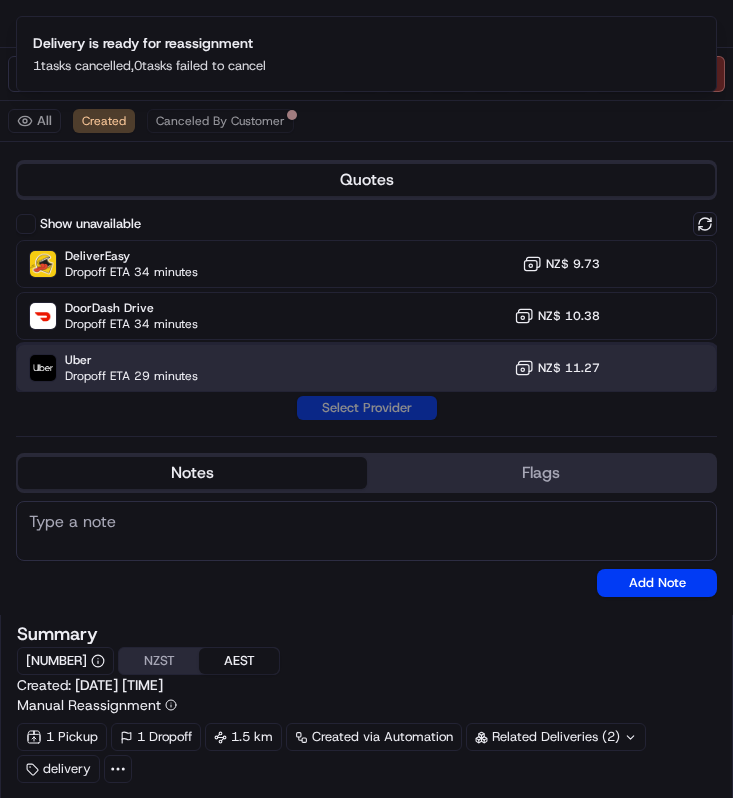 click on "Uber Dropoff ETA   29 minutes NZ$   11.27" at bounding box center [366, 368] 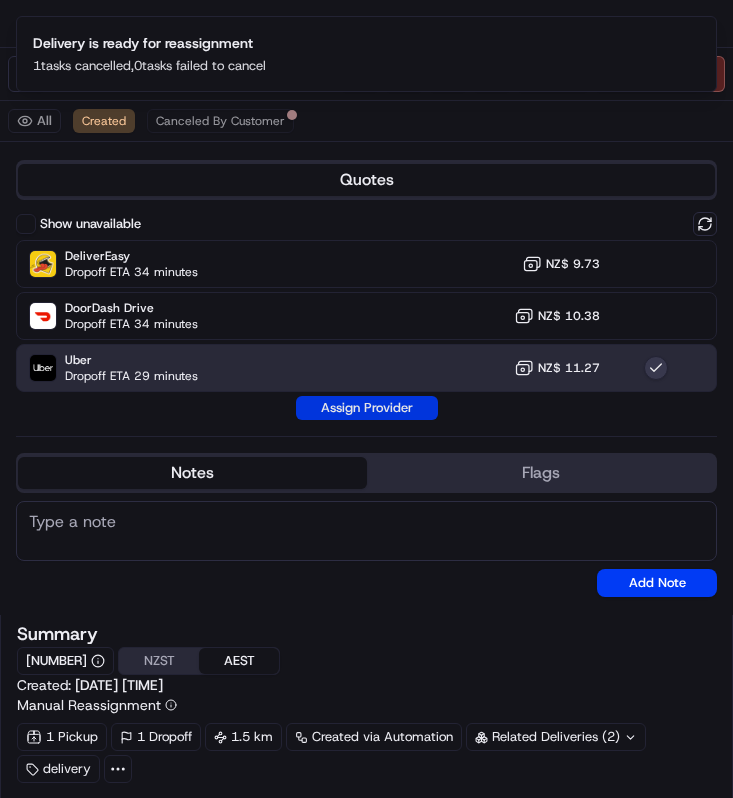 click on "Assign Provider" at bounding box center [367, 408] 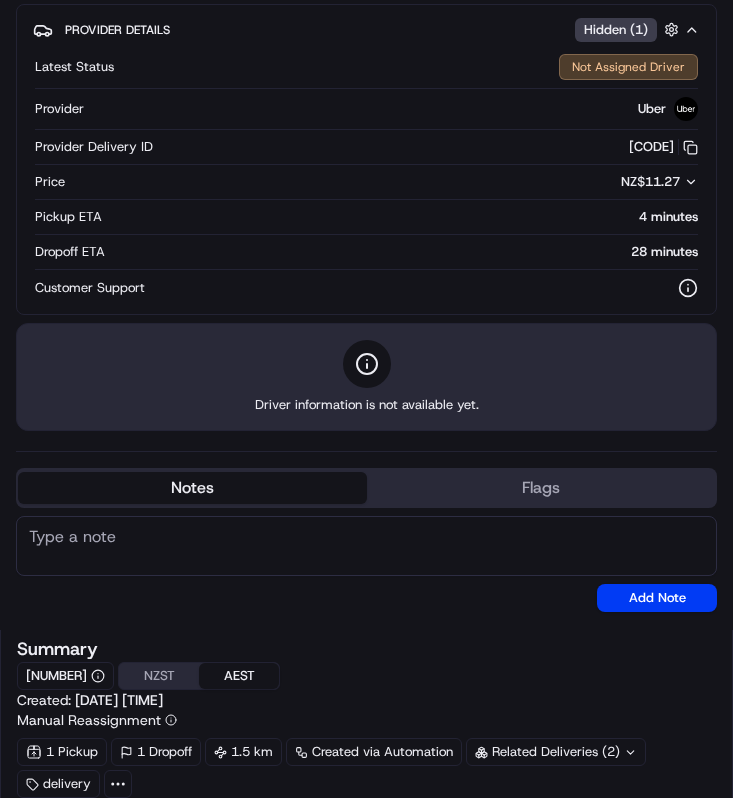 scroll, scrollTop: 78, scrollLeft: 0, axis: vertical 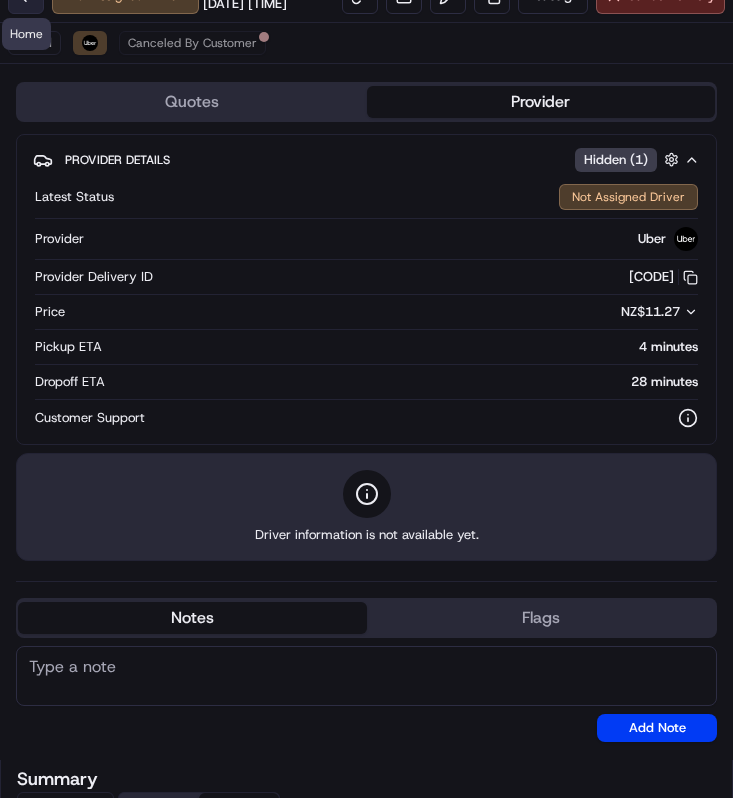 click at bounding box center (26, -4) 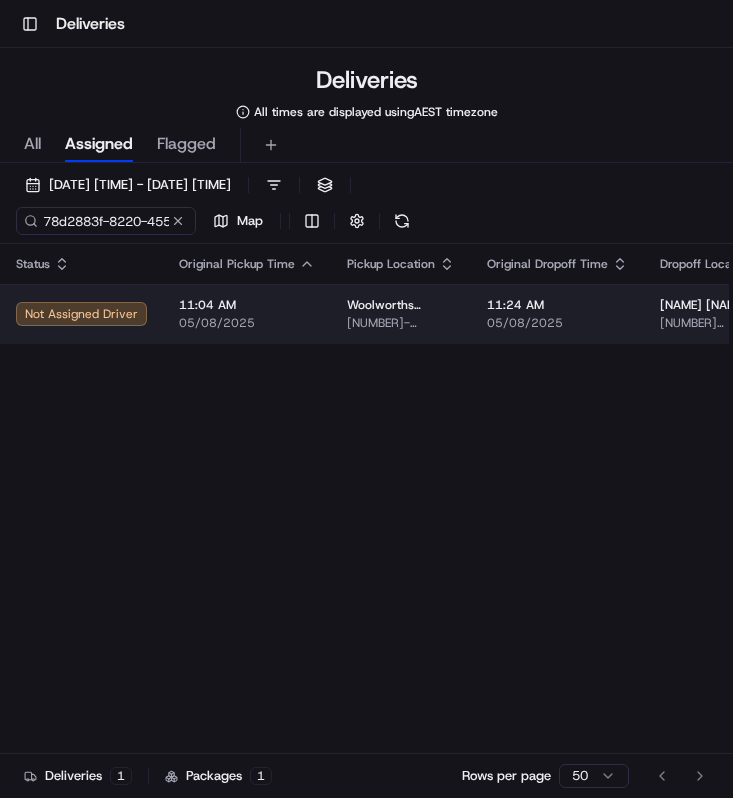 click on "11:04 AM" at bounding box center (247, 305) 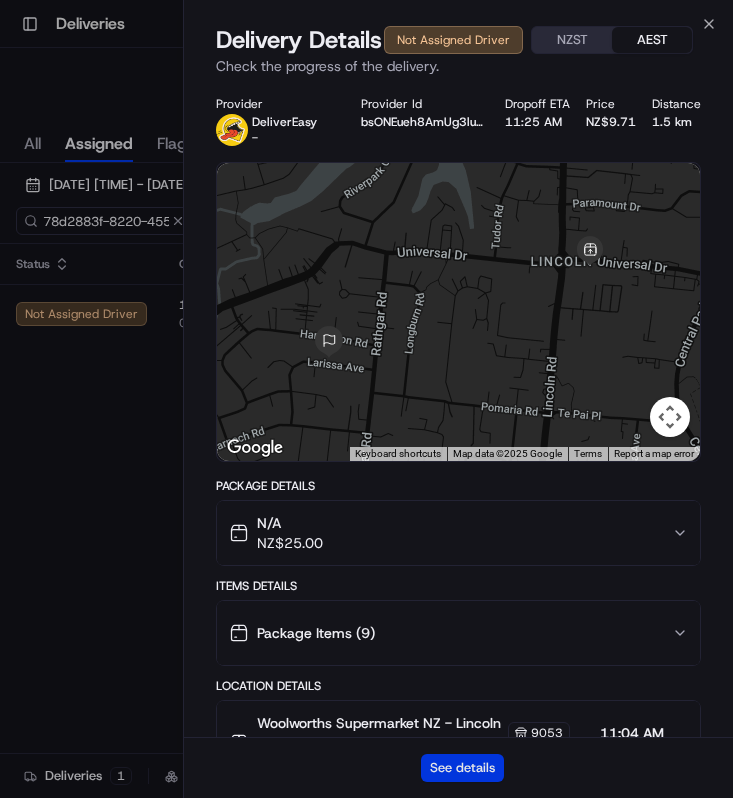 click on "See details" at bounding box center (462, 768) 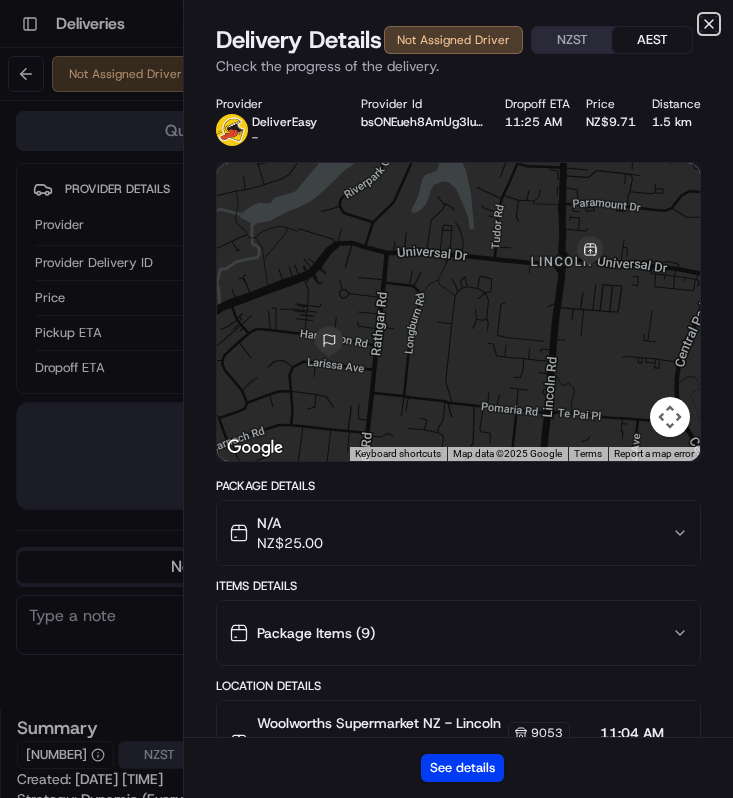 click 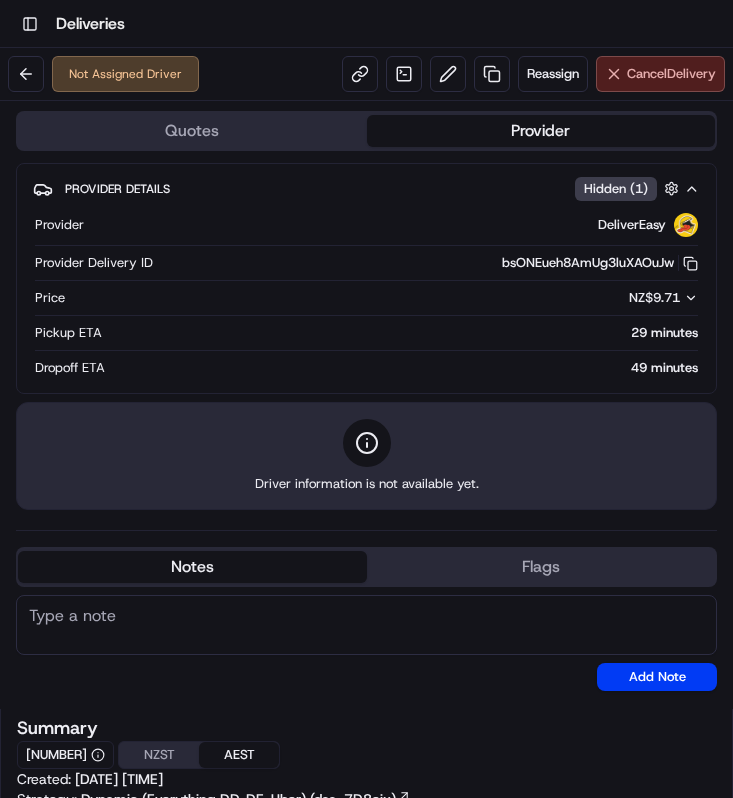 click on "Cancel  Delivery" at bounding box center [671, 74] 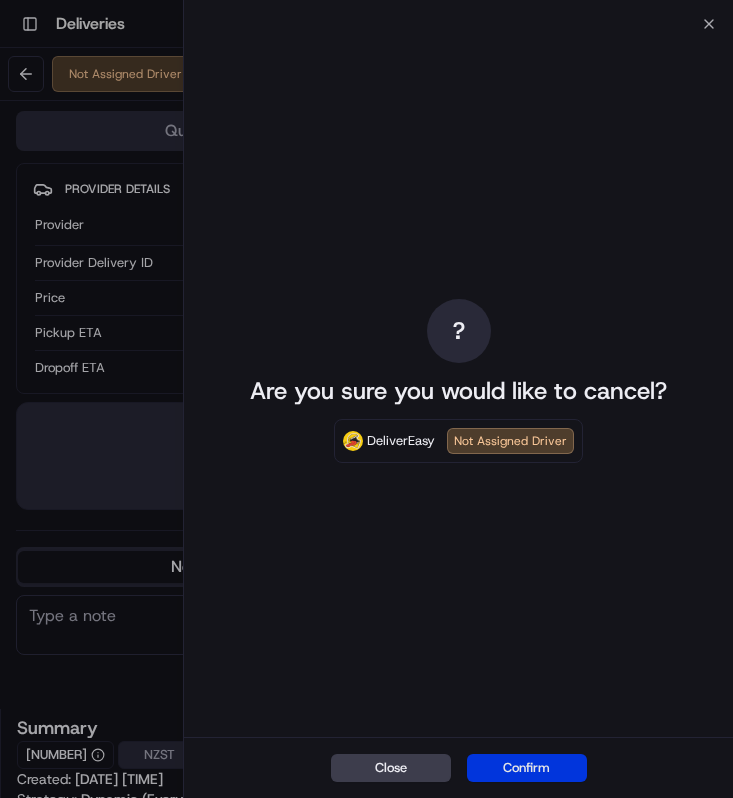 click on "Confirm" at bounding box center [527, 768] 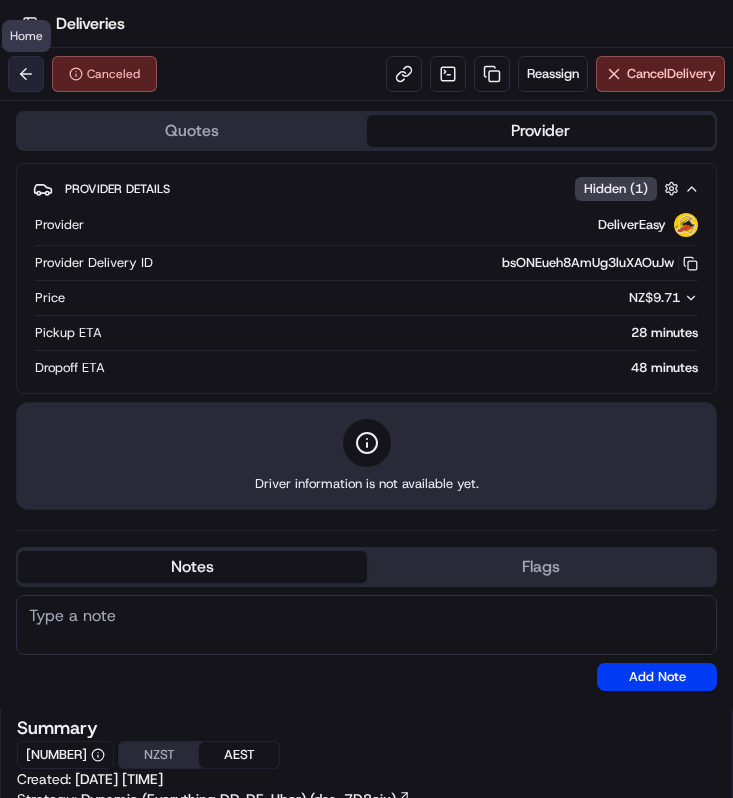click at bounding box center [26, 74] 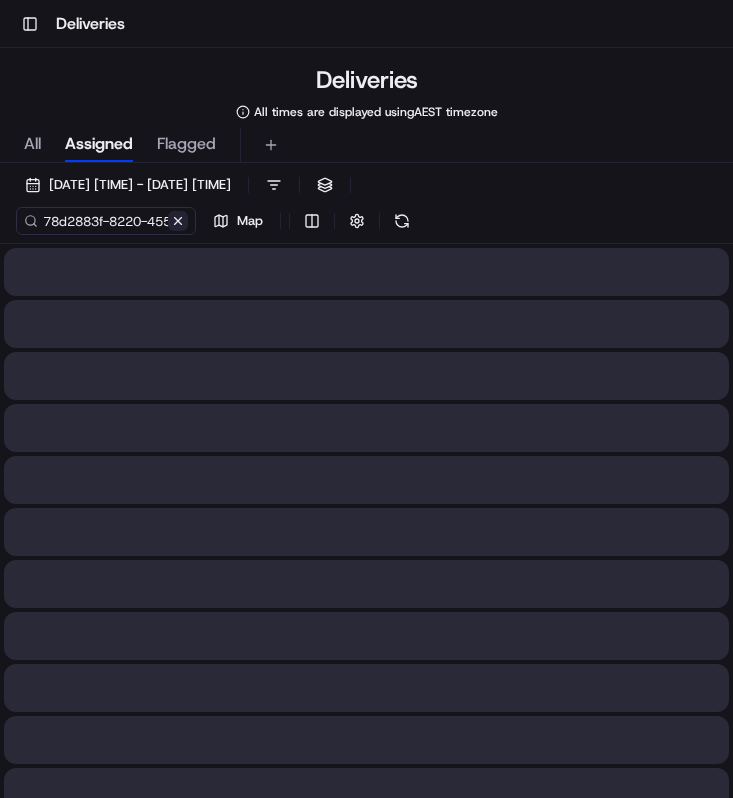 click at bounding box center [178, 221] 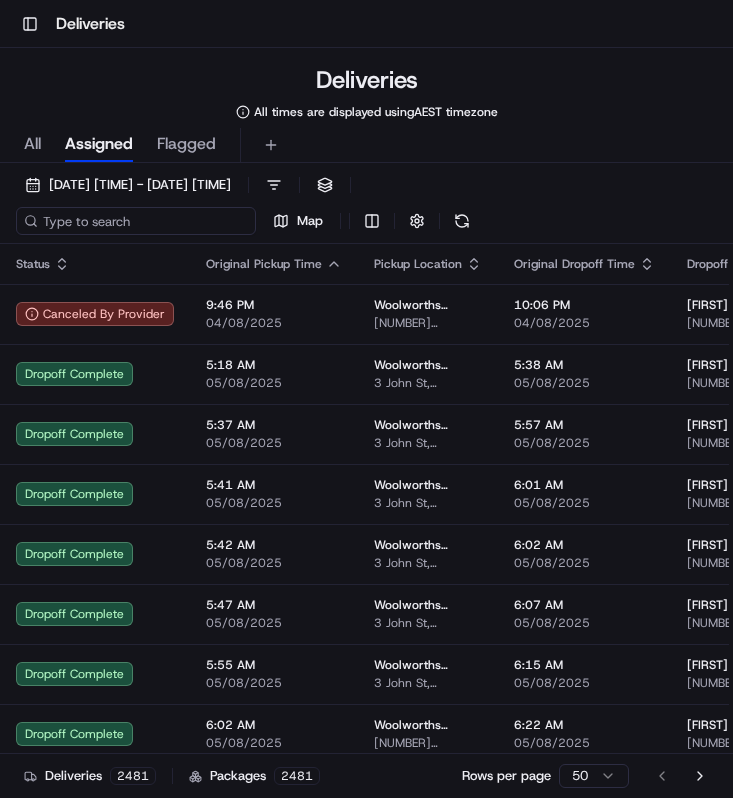 click at bounding box center (136, 221) 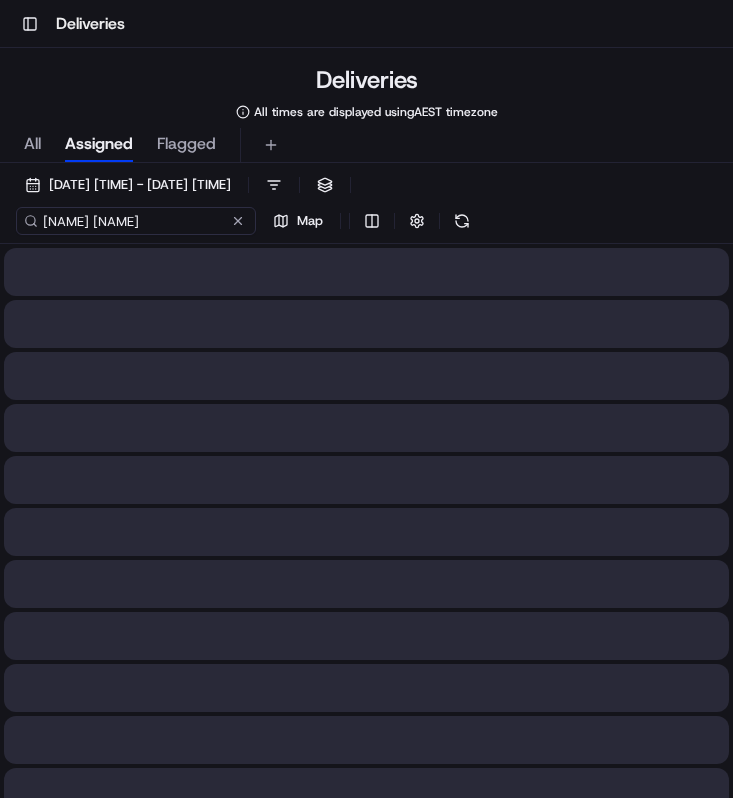 click on "Nasaleta Taua" at bounding box center [136, 221] 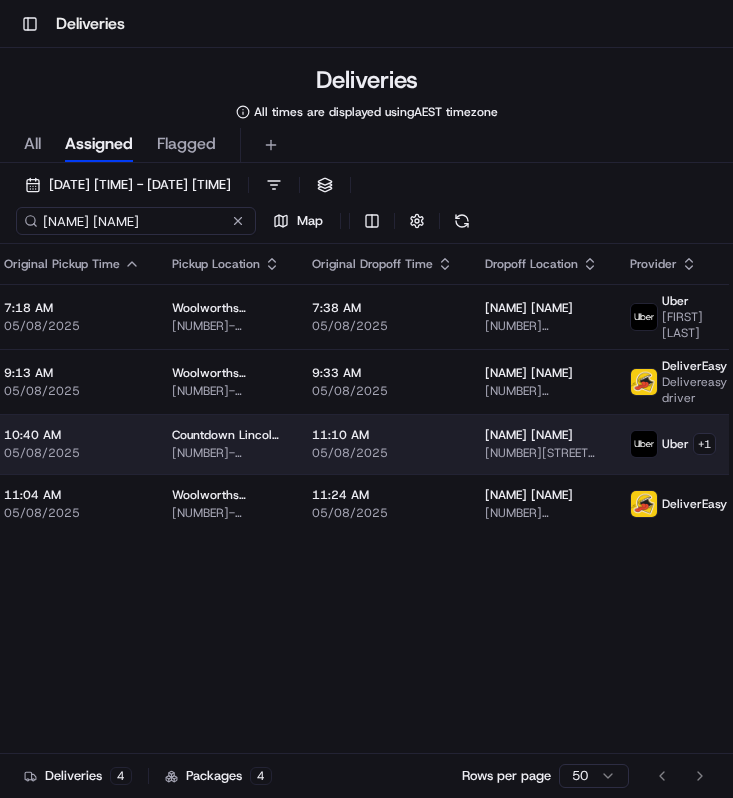 scroll, scrollTop: 0, scrollLeft: 211, axis: horizontal 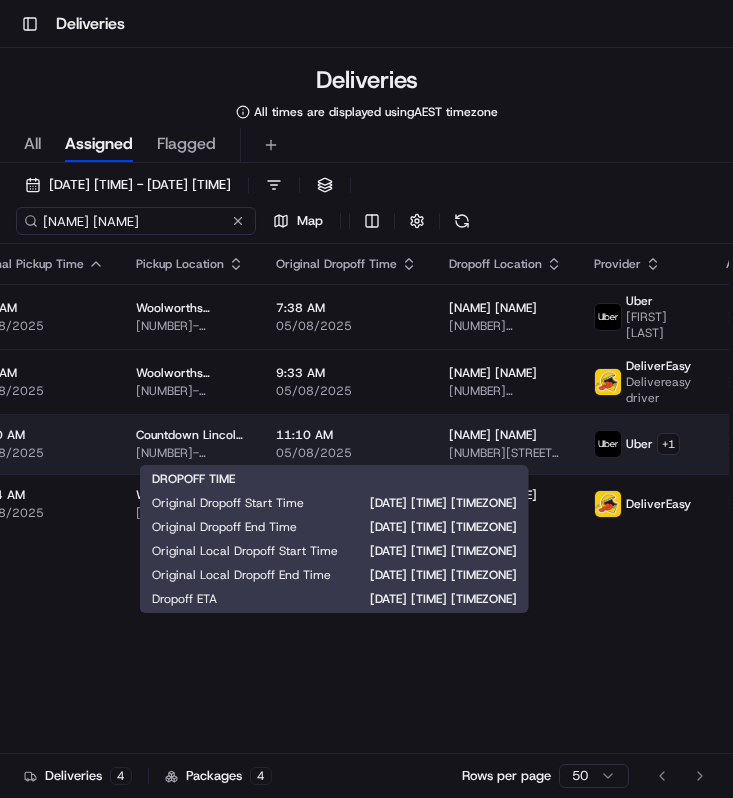 type on "Nasaleta Taua" 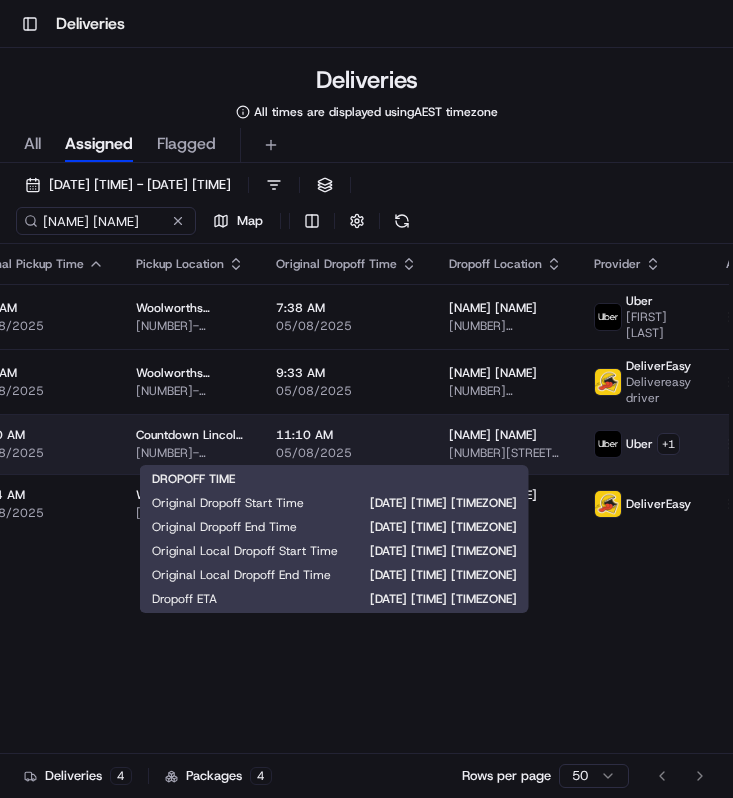 click on "05/08/2025" at bounding box center [346, 453] 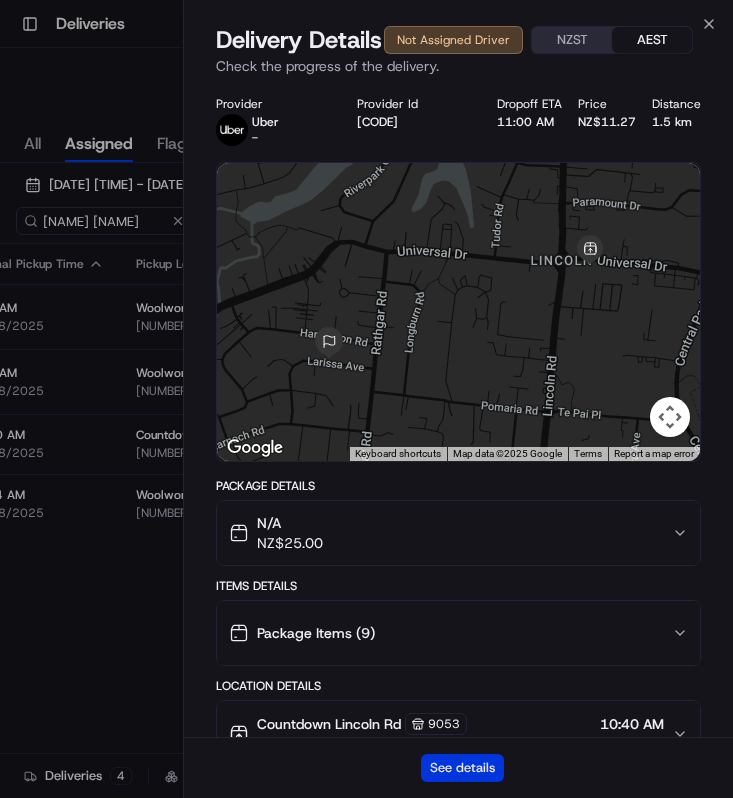 click on "See details" at bounding box center [462, 768] 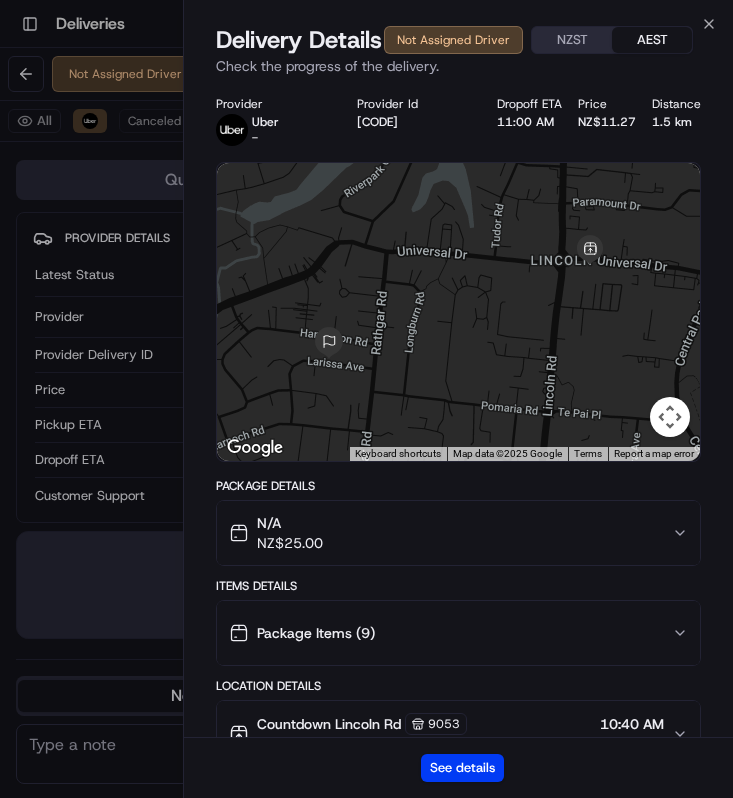 click on "Delivery Details Not Assigned Driver NZST AEST Check the progress of the delivery." at bounding box center (458, 54) 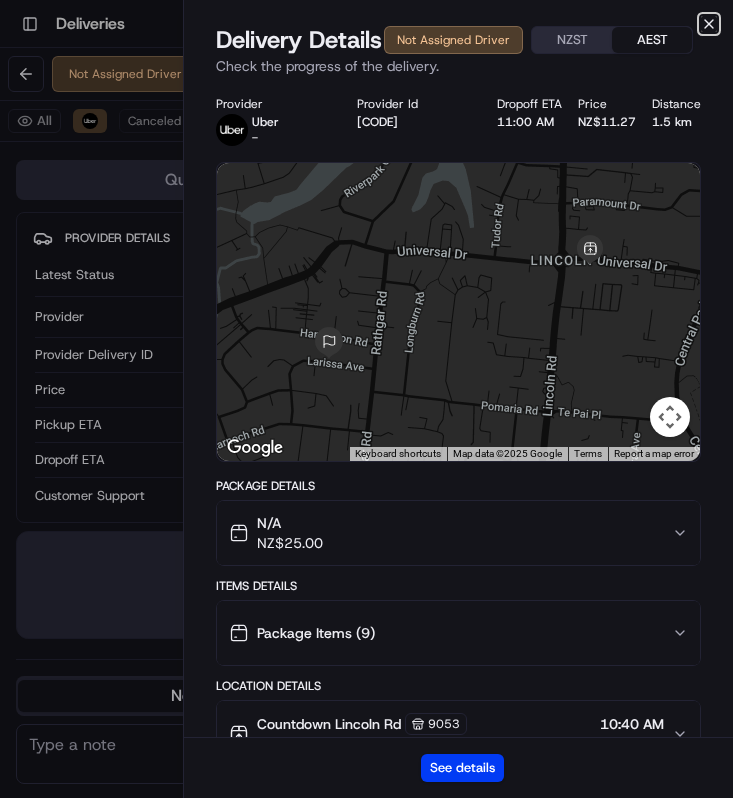 click 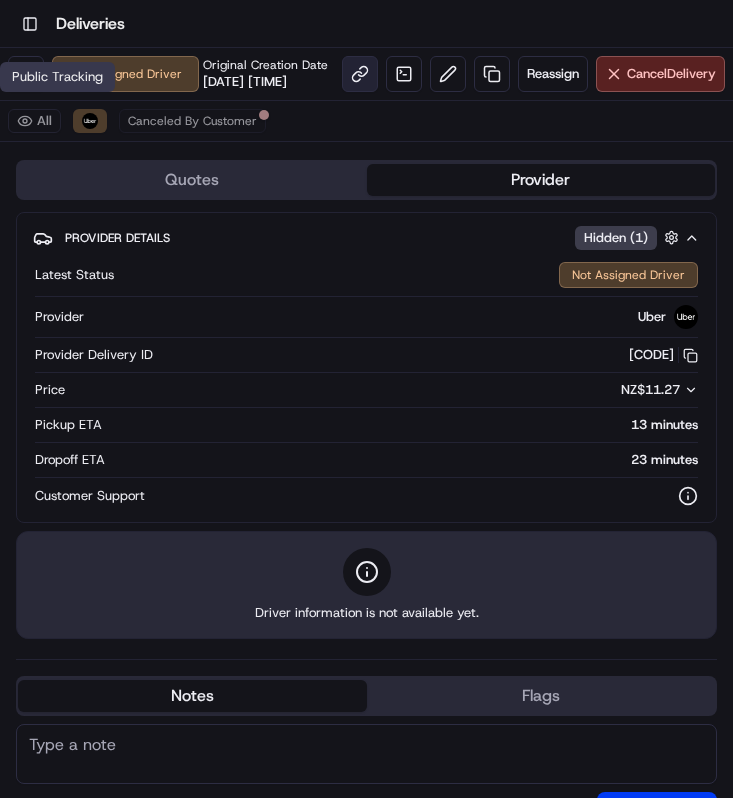 click at bounding box center [360, 74] 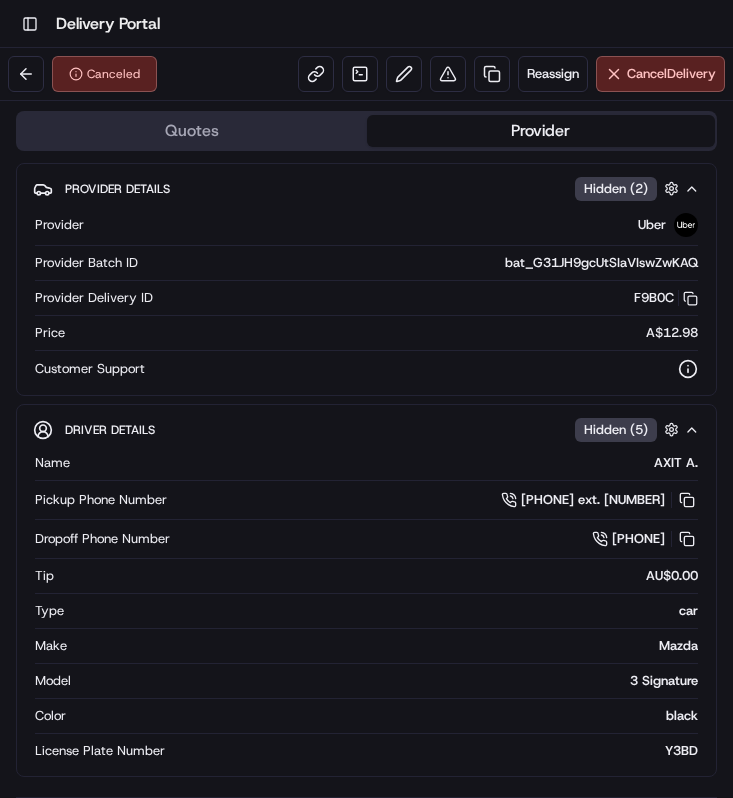 scroll, scrollTop: 0, scrollLeft: 0, axis: both 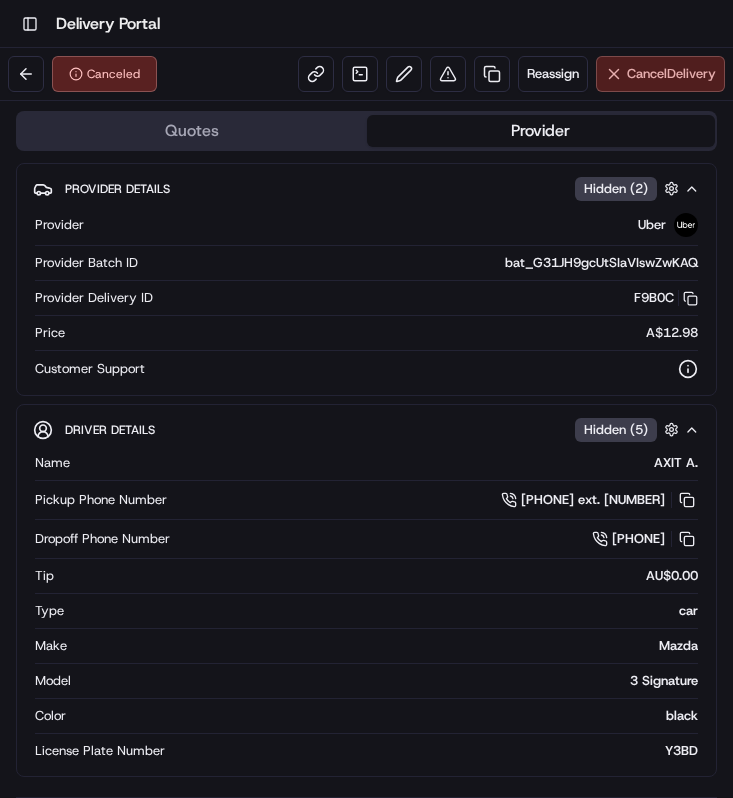 click on "Cancel  Delivery" at bounding box center (671, 74) 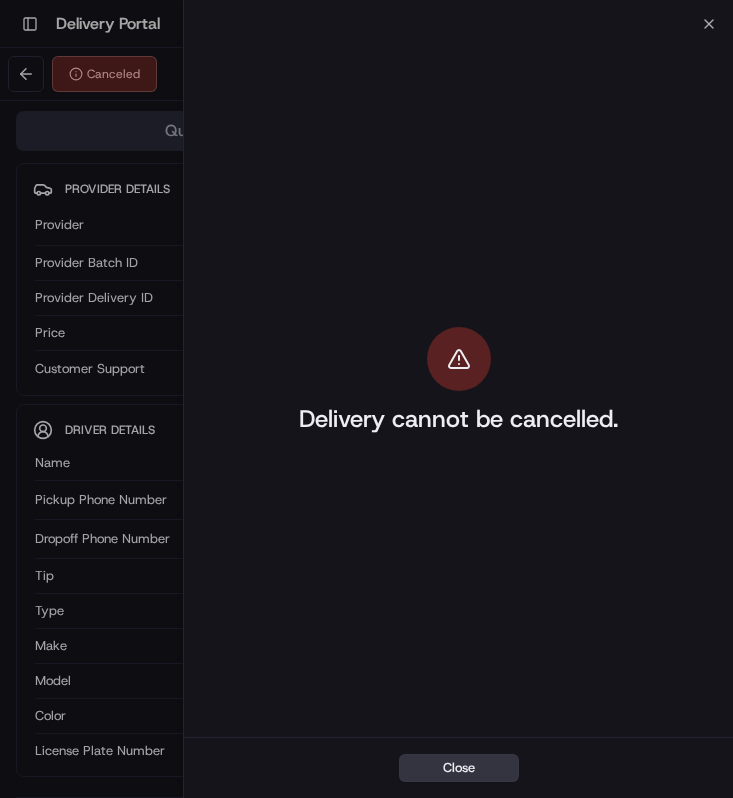 click on "Close" at bounding box center [459, 768] 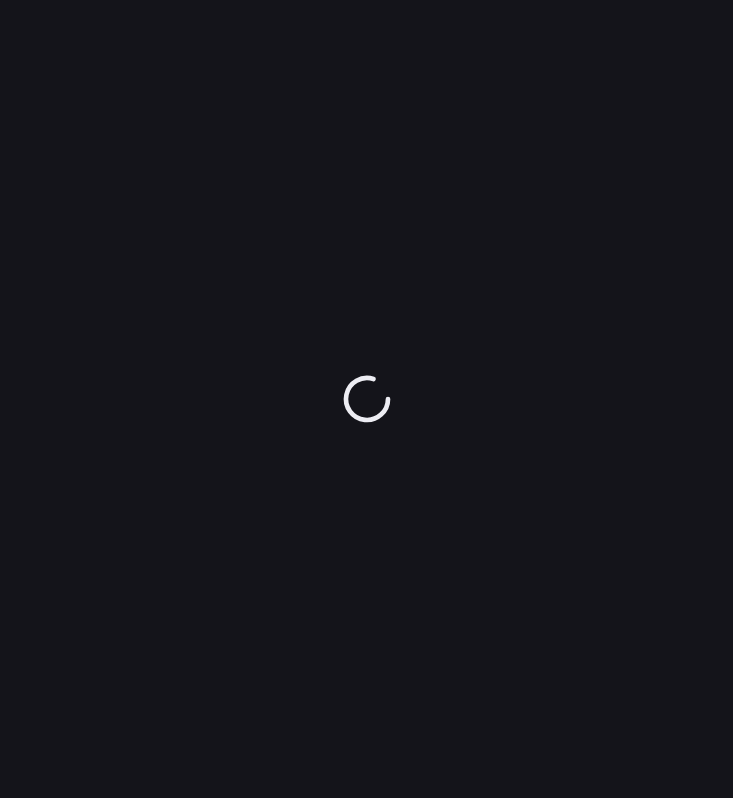 scroll, scrollTop: 0, scrollLeft: 0, axis: both 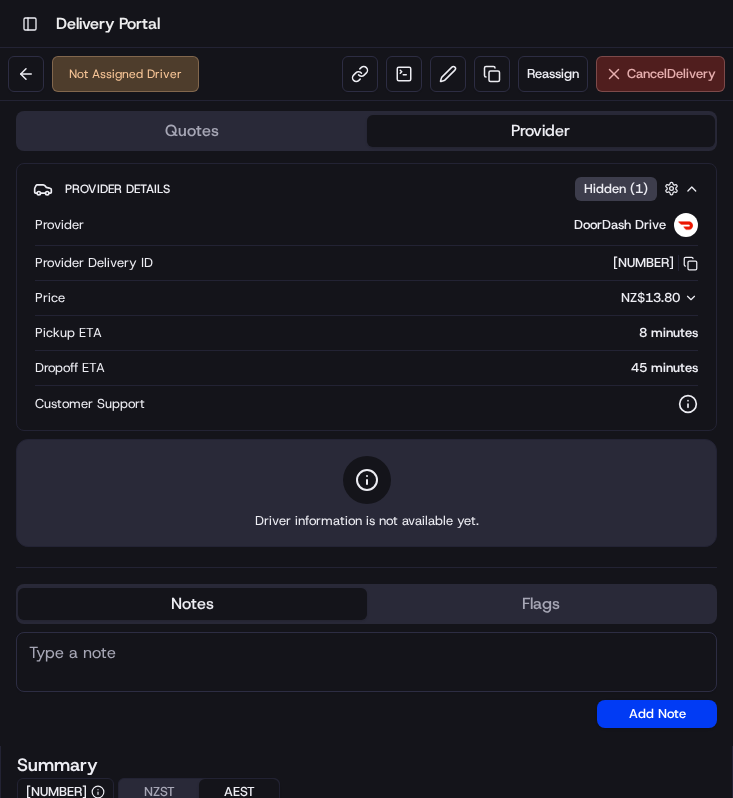 click on "Cancel  Delivery" at bounding box center (671, 74) 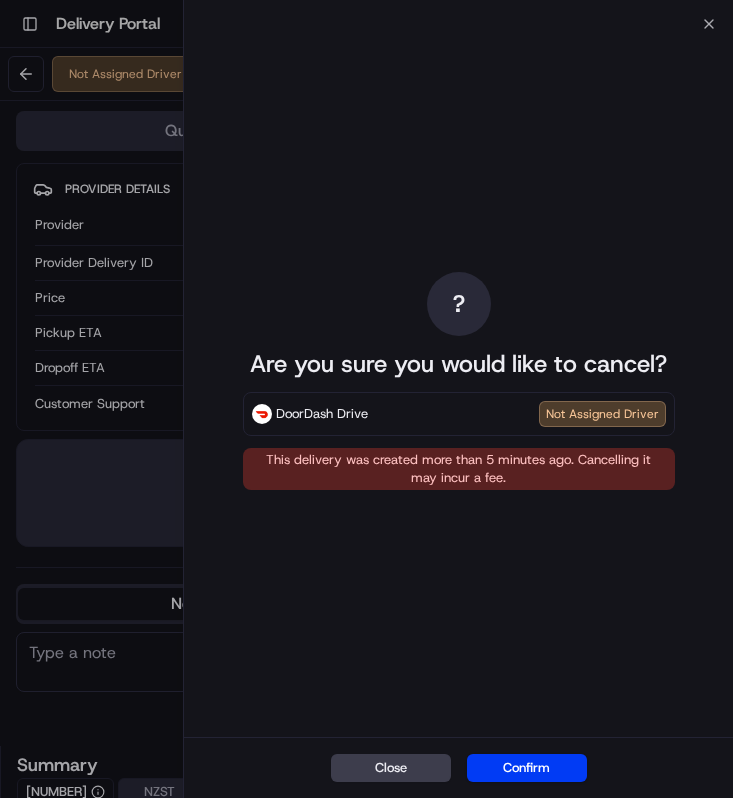 scroll, scrollTop: 0, scrollLeft: 0, axis: both 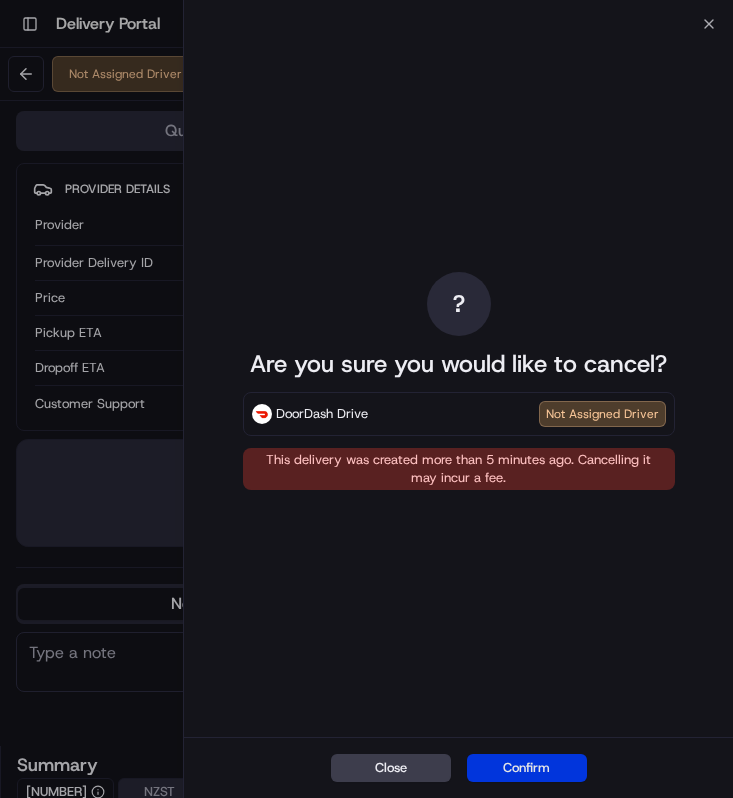 click on "Confirm" at bounding box center (527, 768) 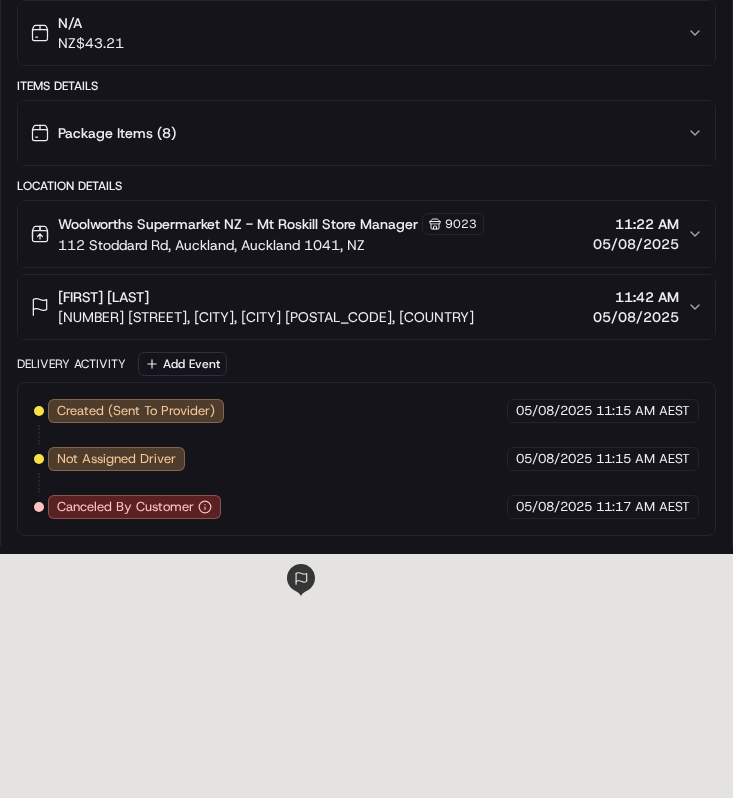 scroll, scrollTop: 945, scrollLeft: 0, axis: vertical 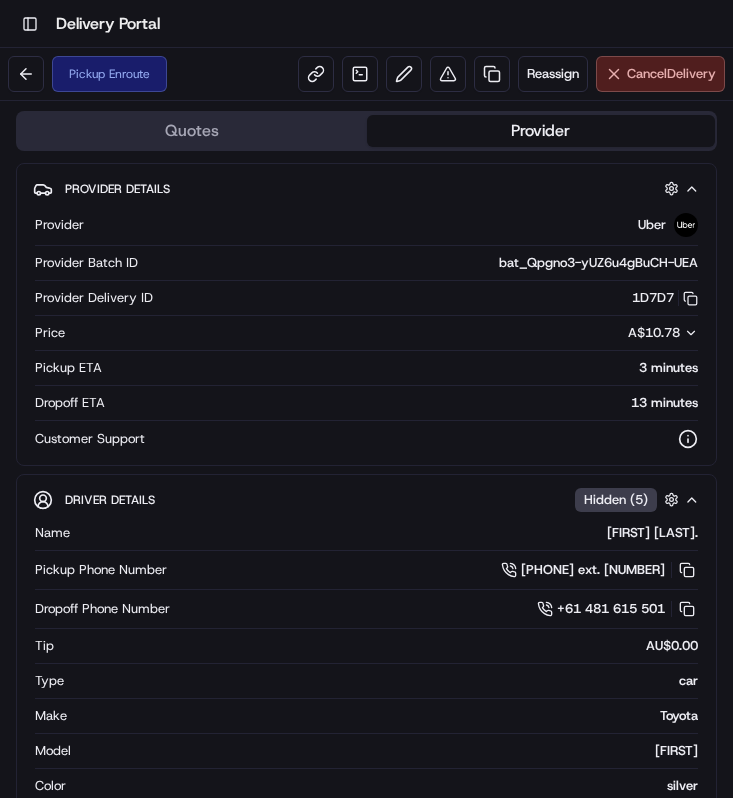 click on "Cancel  Delivery" at bounding box center [671, 74] 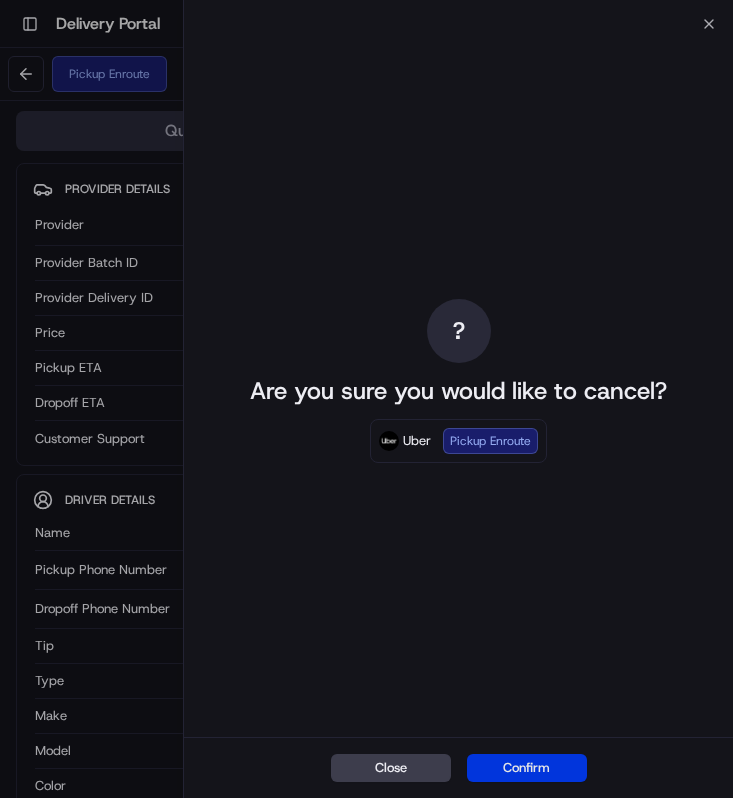 click on "Confirm" at bounding box center (527, 768) 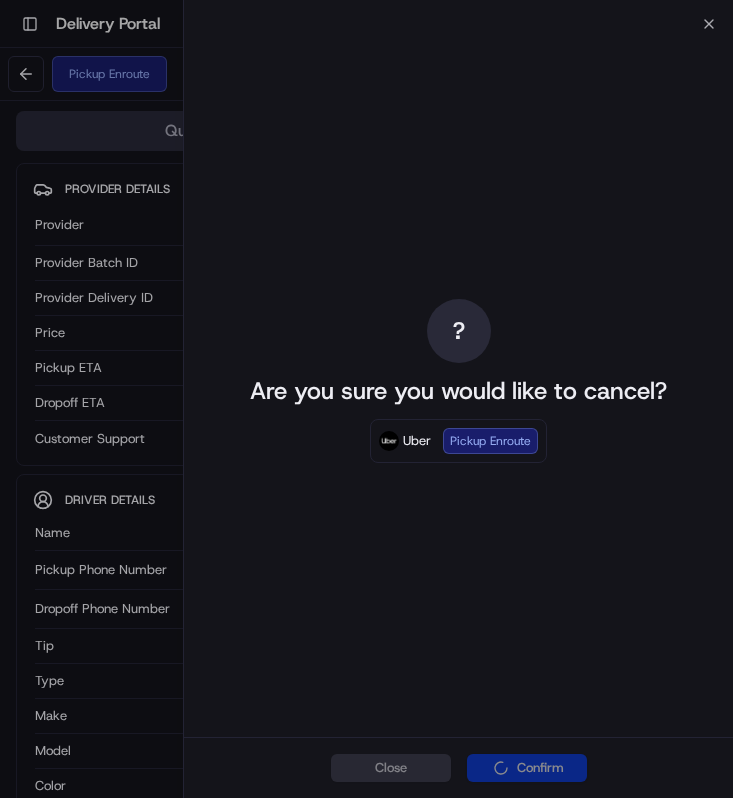 click on "? Are you sure you would like to cancel? Uber Pickup Enroute" at bounding box center (458, 380) 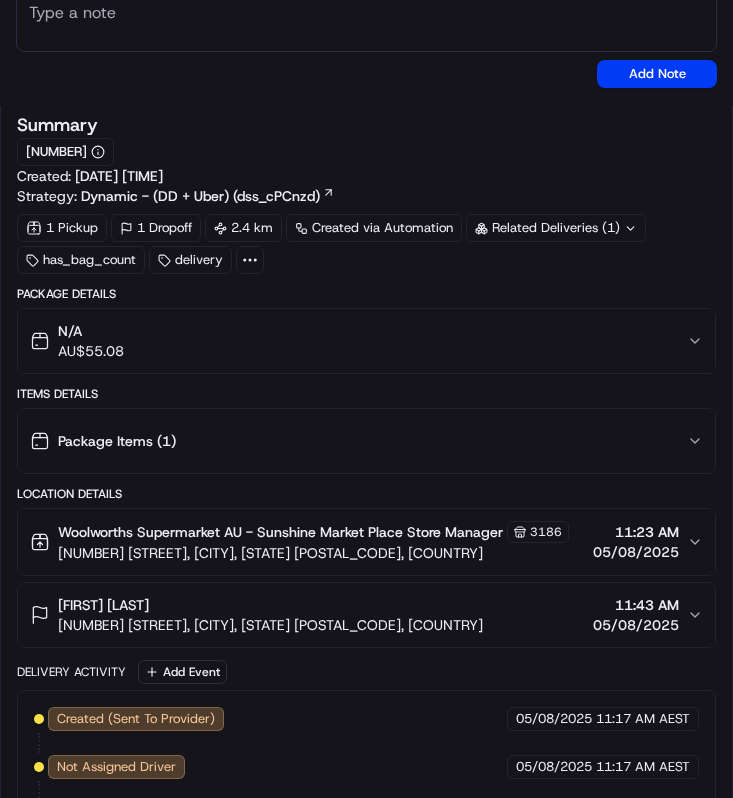 scroll, scrollTop: 1568, scrollLeft: 0, axis: vertical 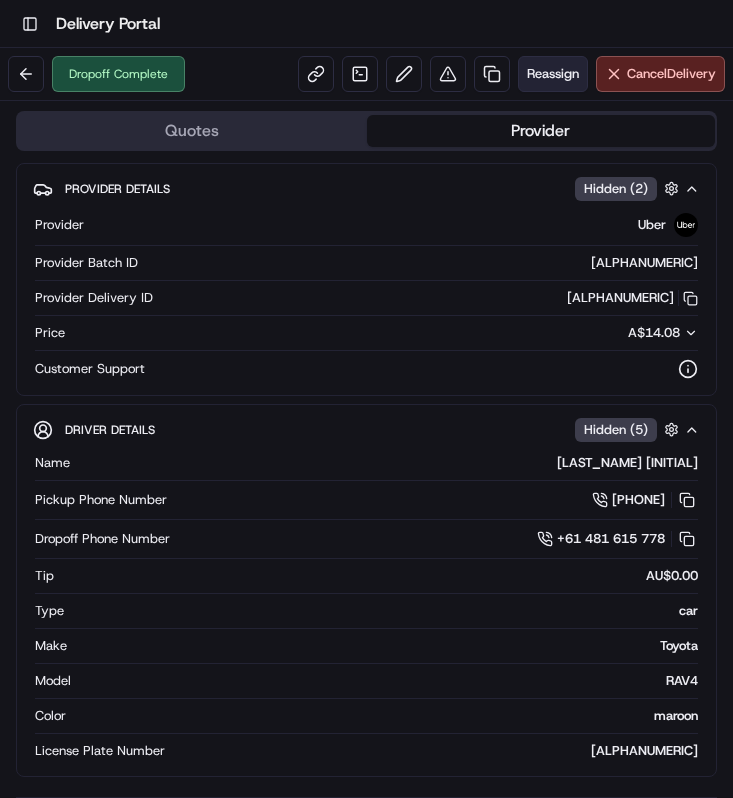click on "Reassign" at bounding box center (553, 74) 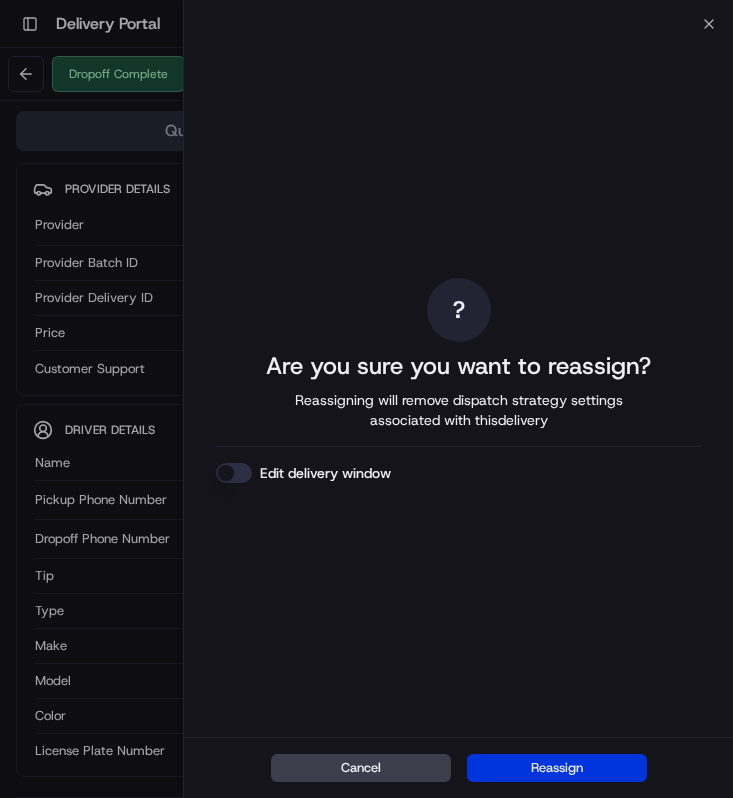 click on "Reassign" at bounding box center (557, 768) 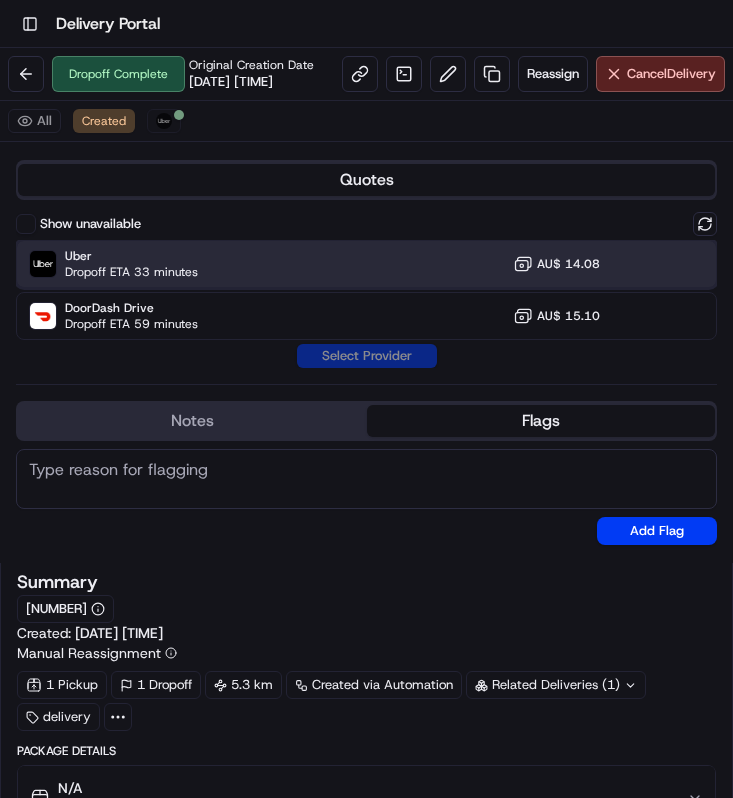 click on "Uber Dropoff ETA   33 minutes AU$   14.08" at bounding box center (366, 264) 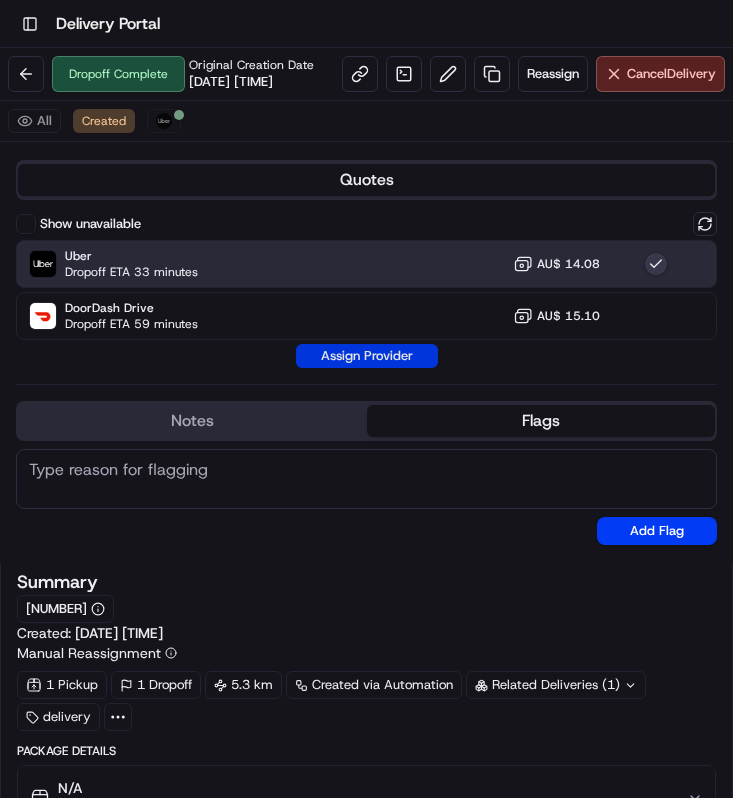 click on "Assign Provider" at bounding box center [367, 356] 